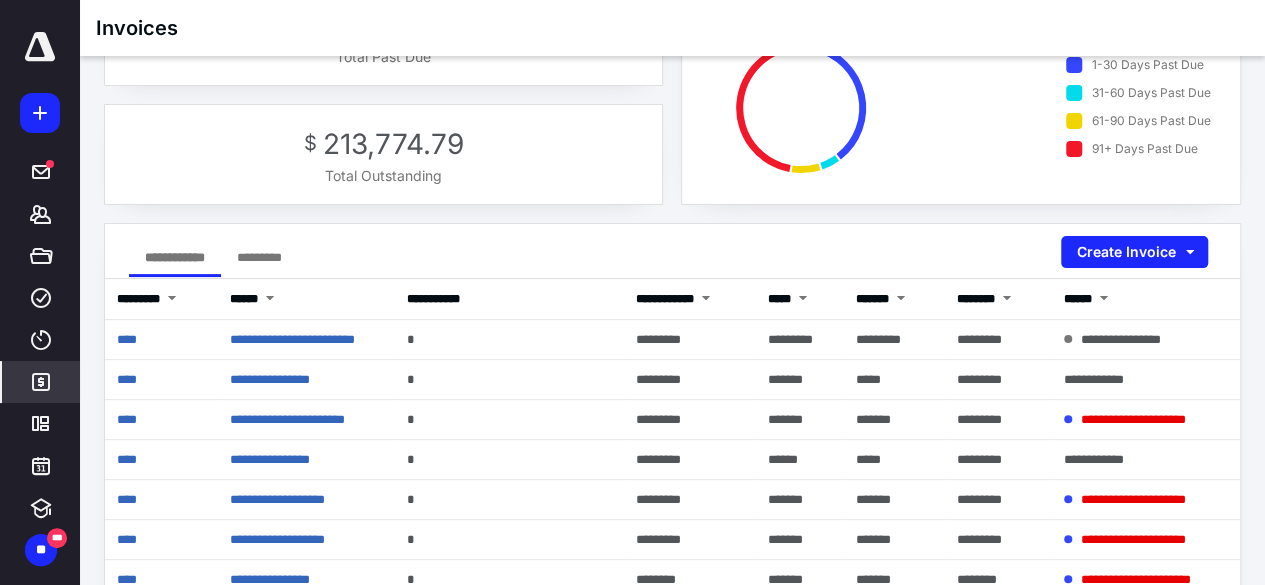 scroll, scrollTop: 96, scrollLeft: 0, axis: vertical 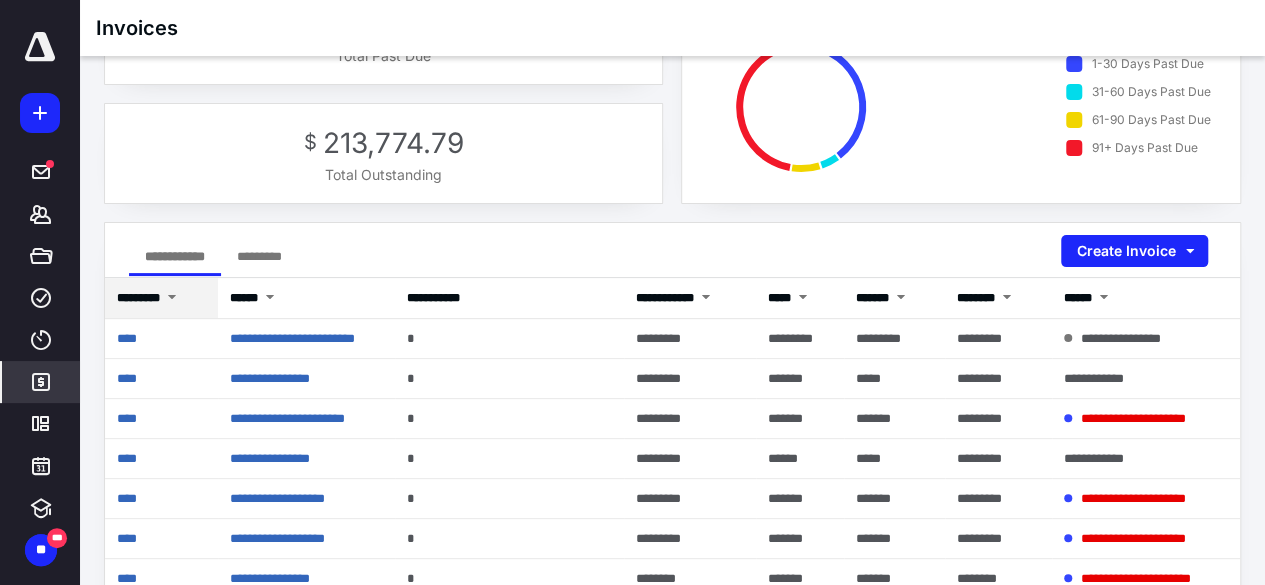 click on "*********" at bounding box center [161, 298] 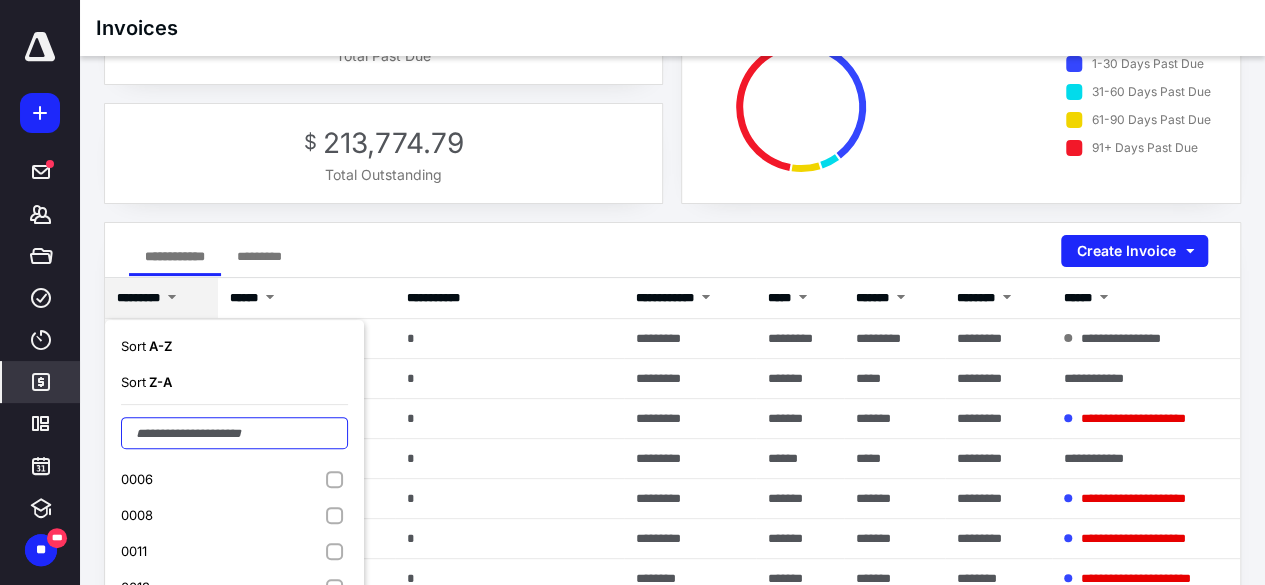 click at bounding box center (234, 433) 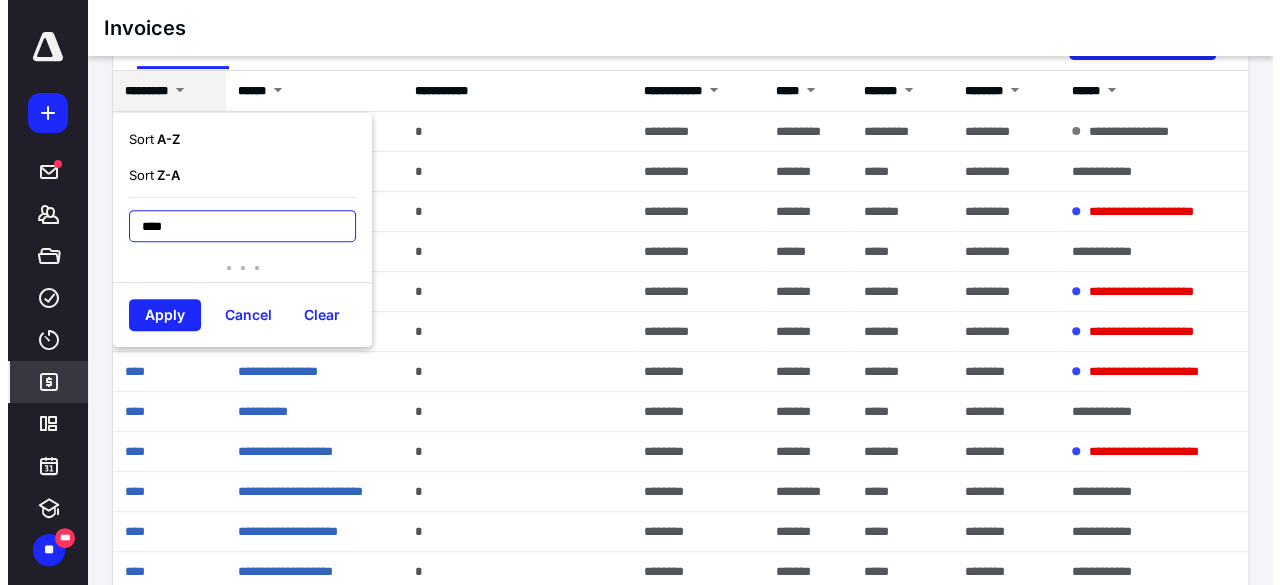 scroll, scrollTop: 313, scrollLeft: 0, axis: vertical 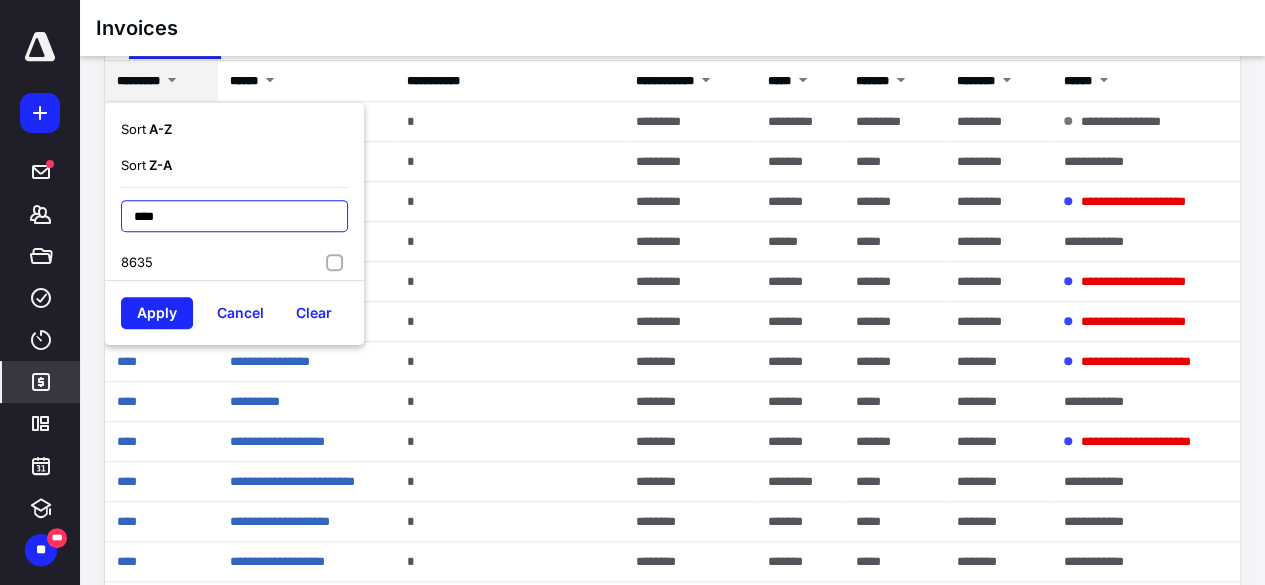 type on "****" 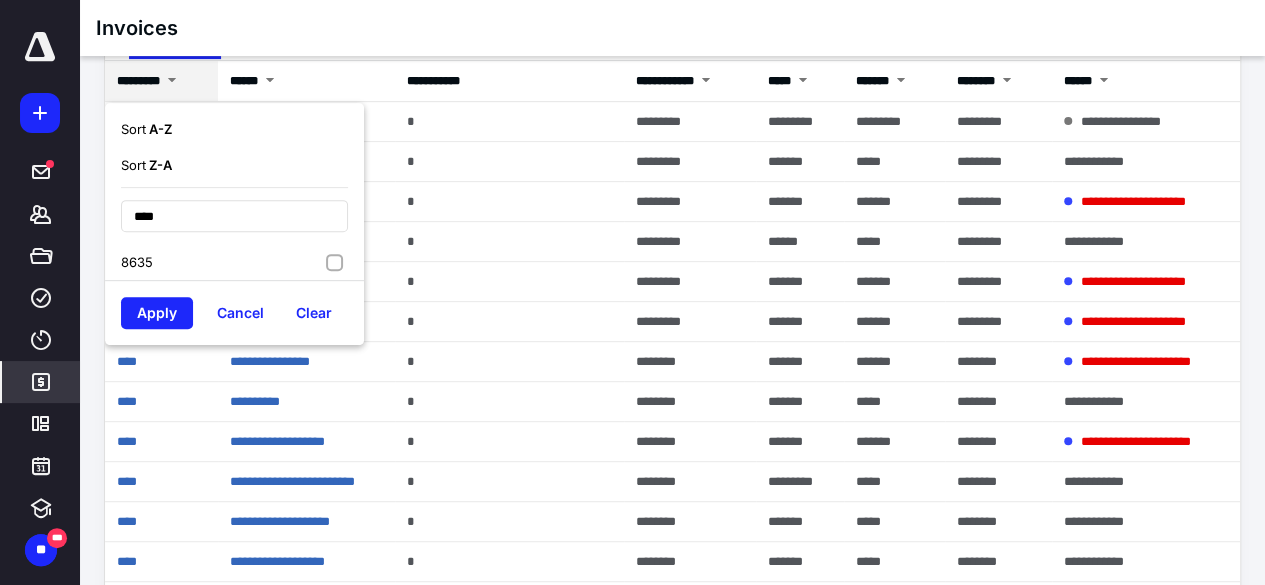 click on "8635" at bounding box center (234, 262) 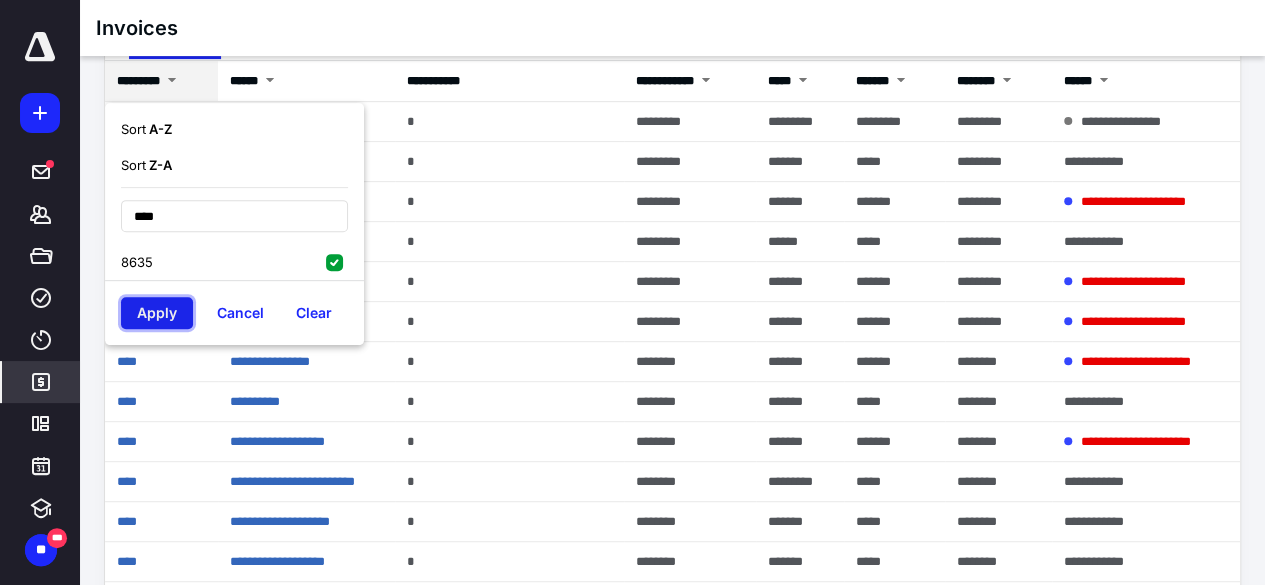 click on "Apply" at bounding box center (157, 313) 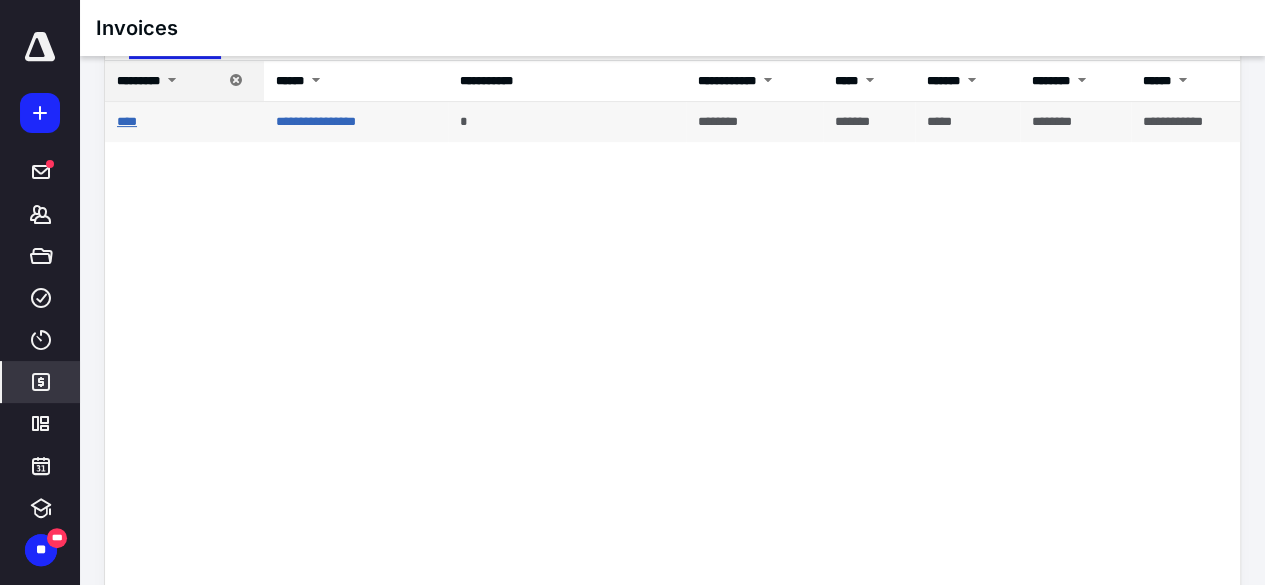 click on "****" at bounding box center [127, 121] 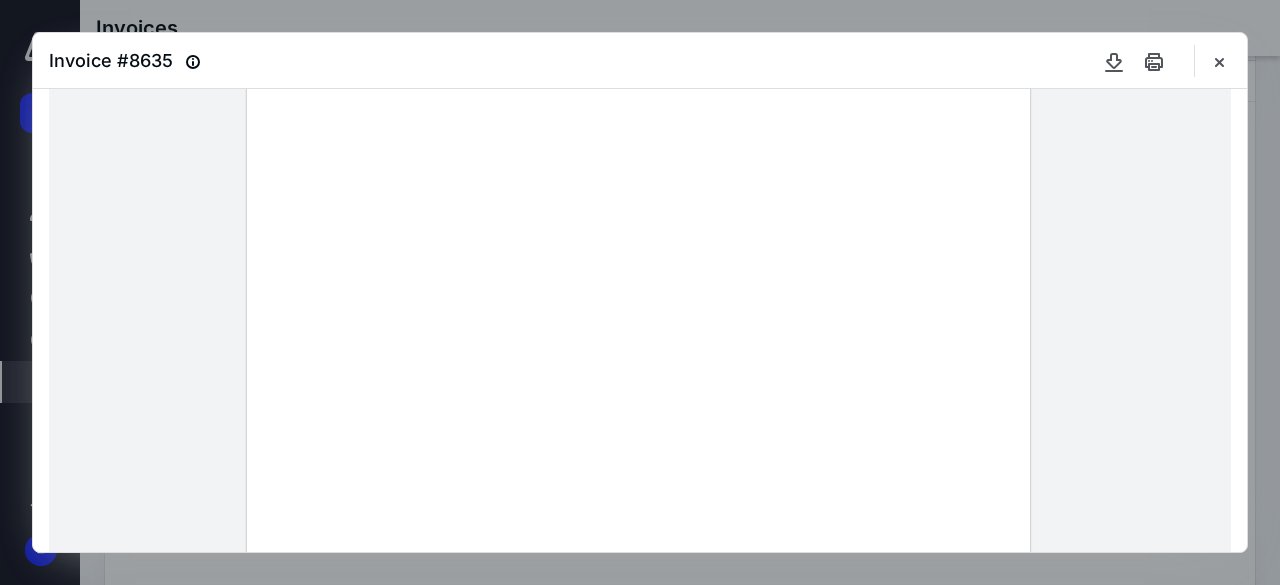 scroll, scrollTop: 160, scrollLeft: 0, axis: vertical 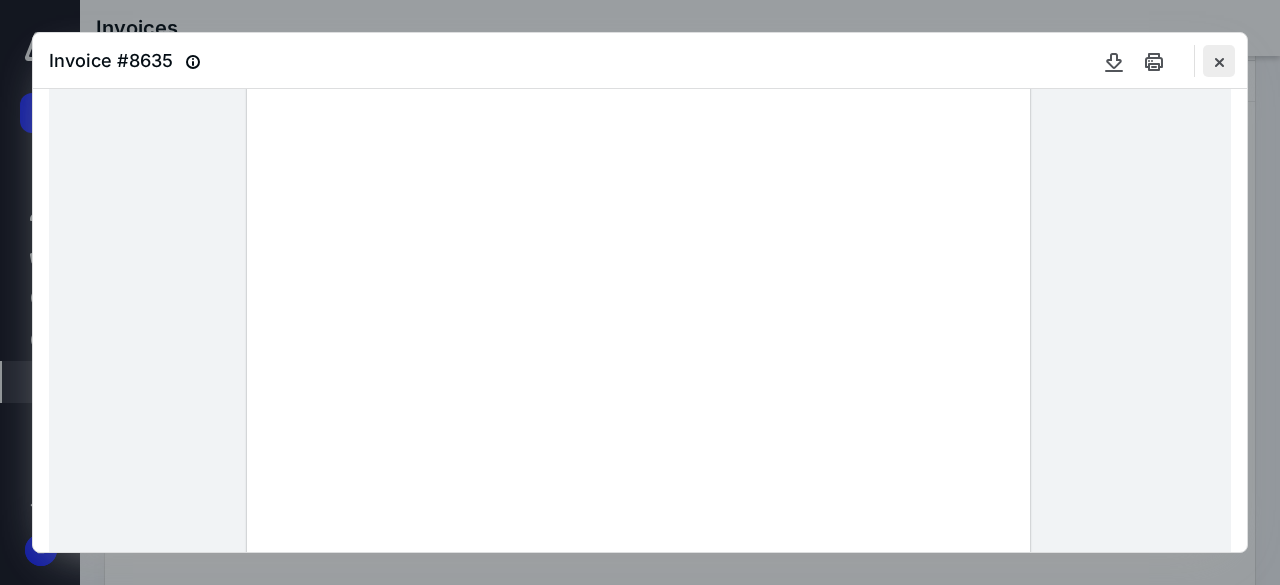 click at bounding box center [1219, 61] 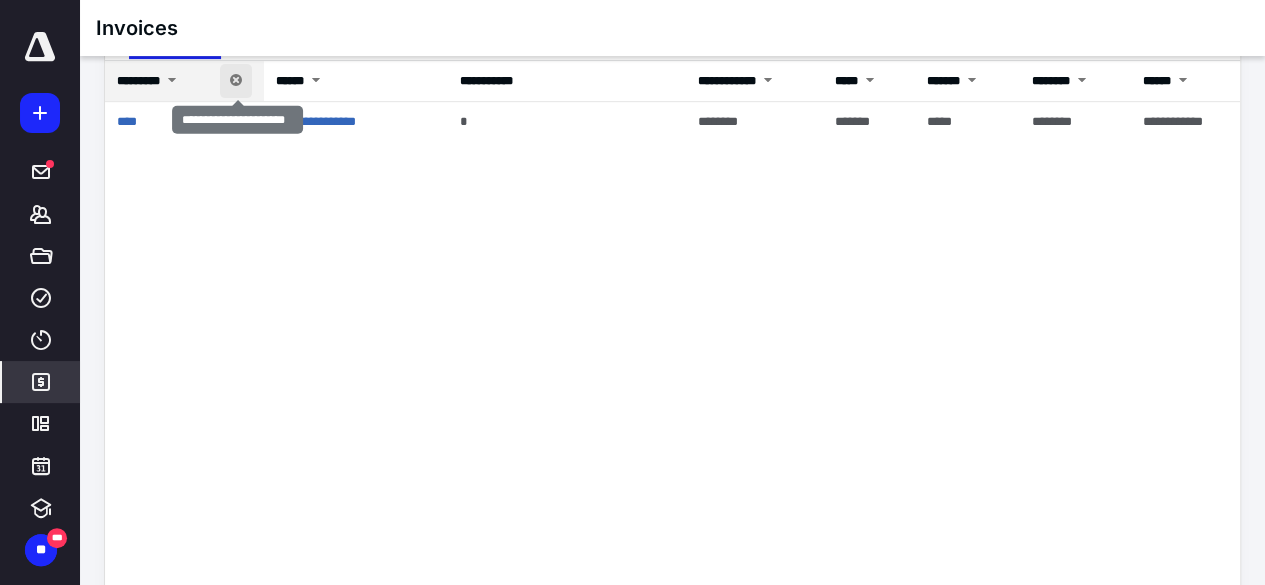 click at bounding box center [236, 81] 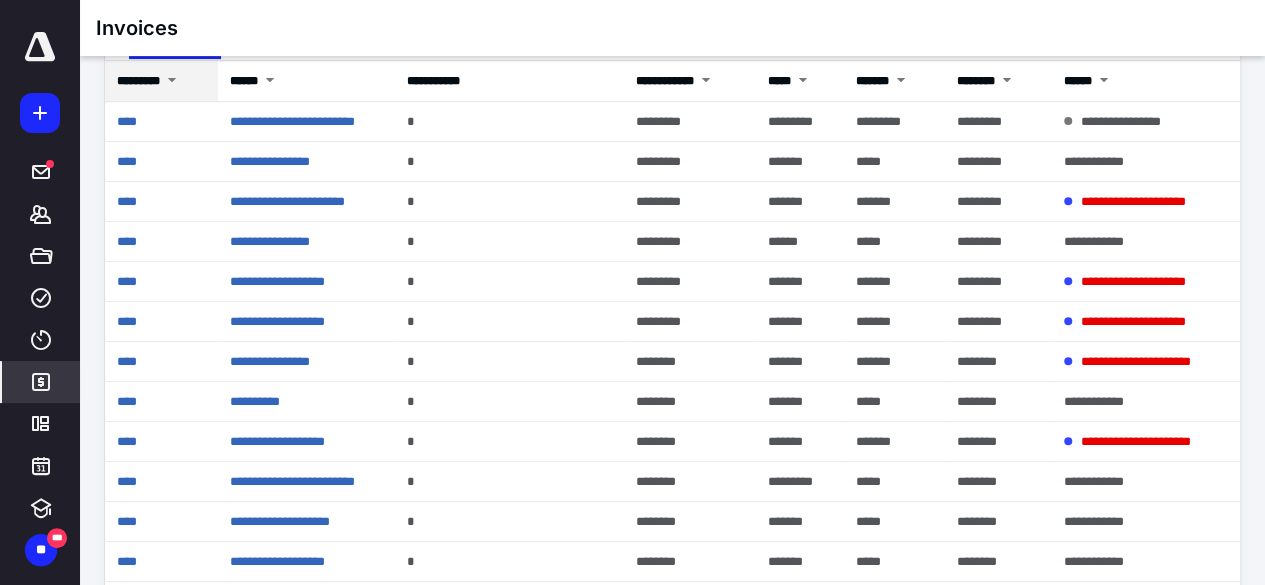 click at bounding box center (172, 82) 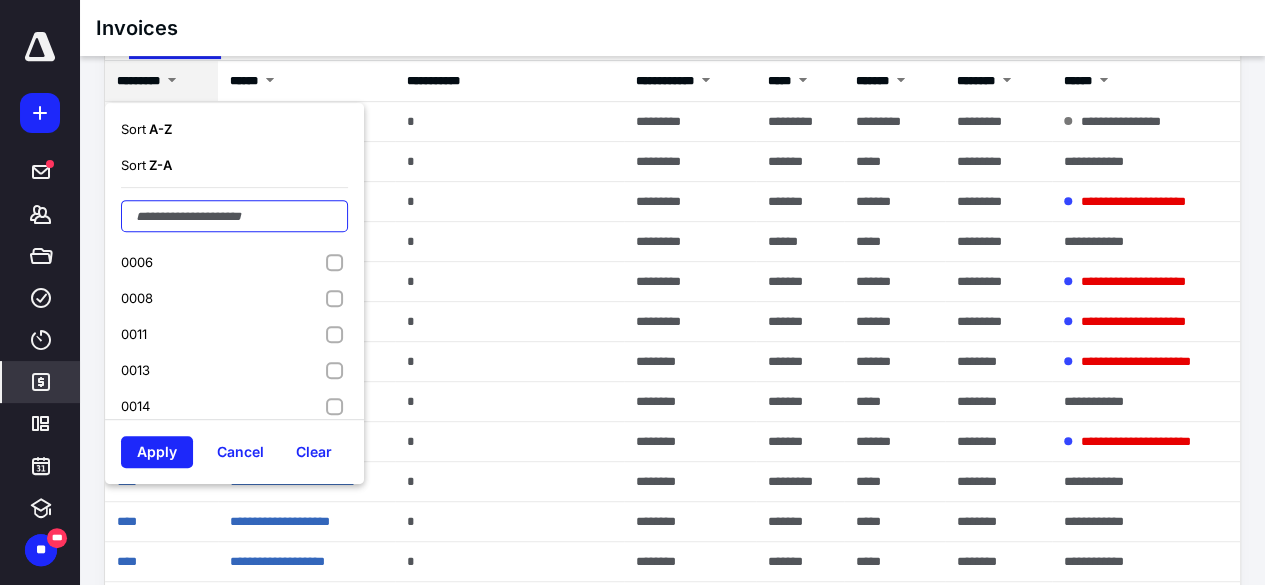 click at bounding box center [234, 216] 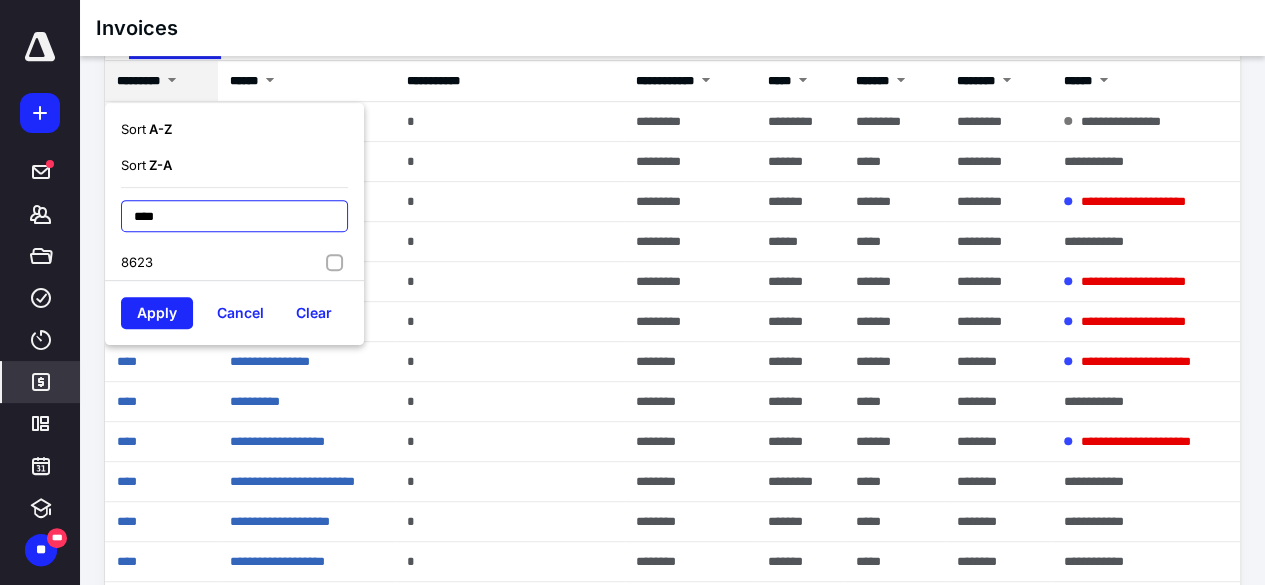 type on "****" 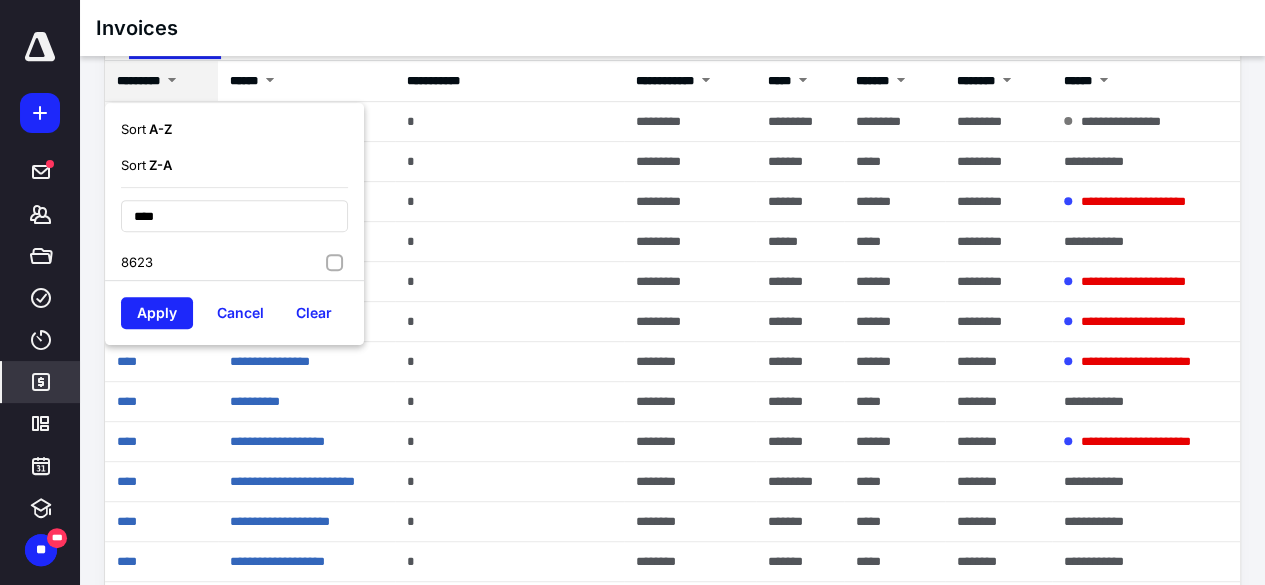 click on "8623" at bounding box center (234, 262) 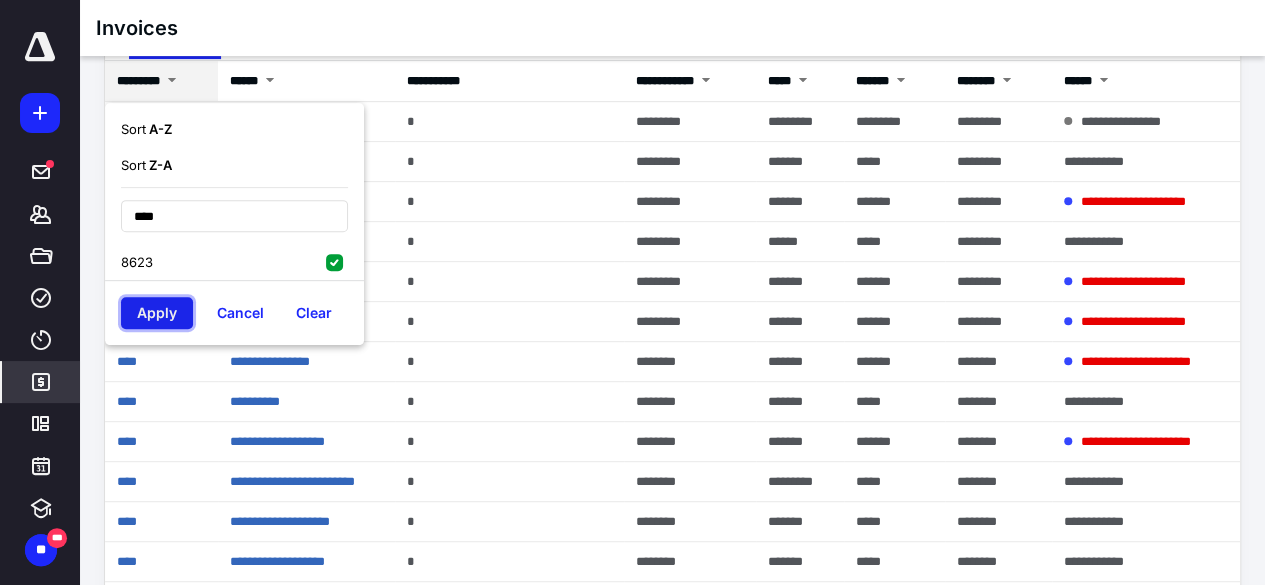 click on "Apply" at bounding box center [157, 313] 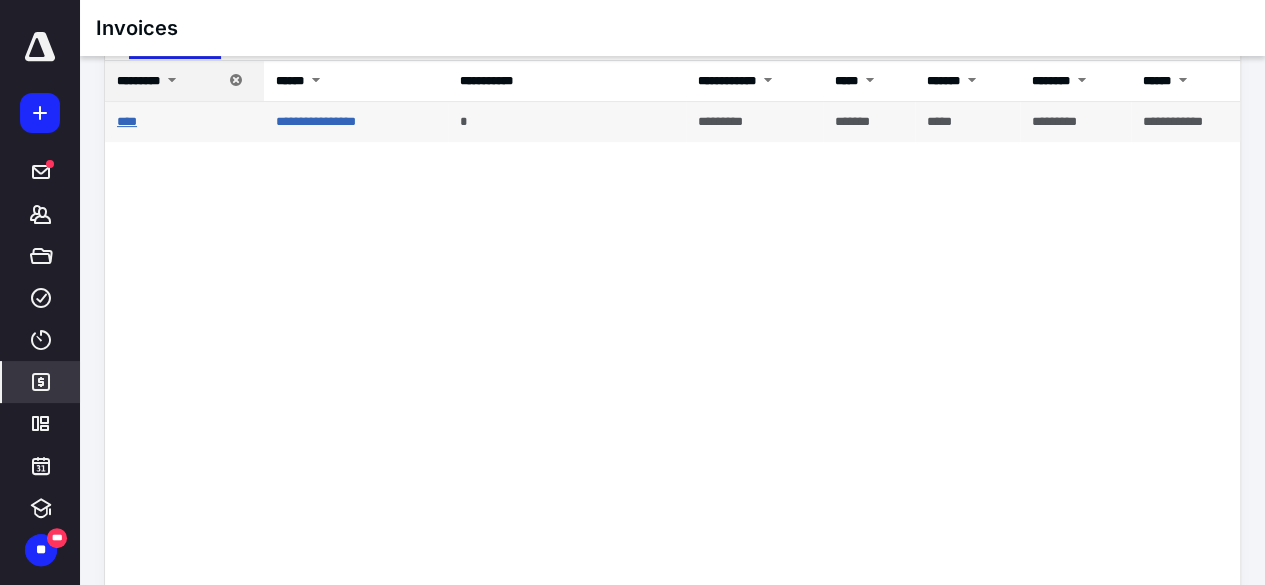 click on "****" at bounding box center (127, 121) 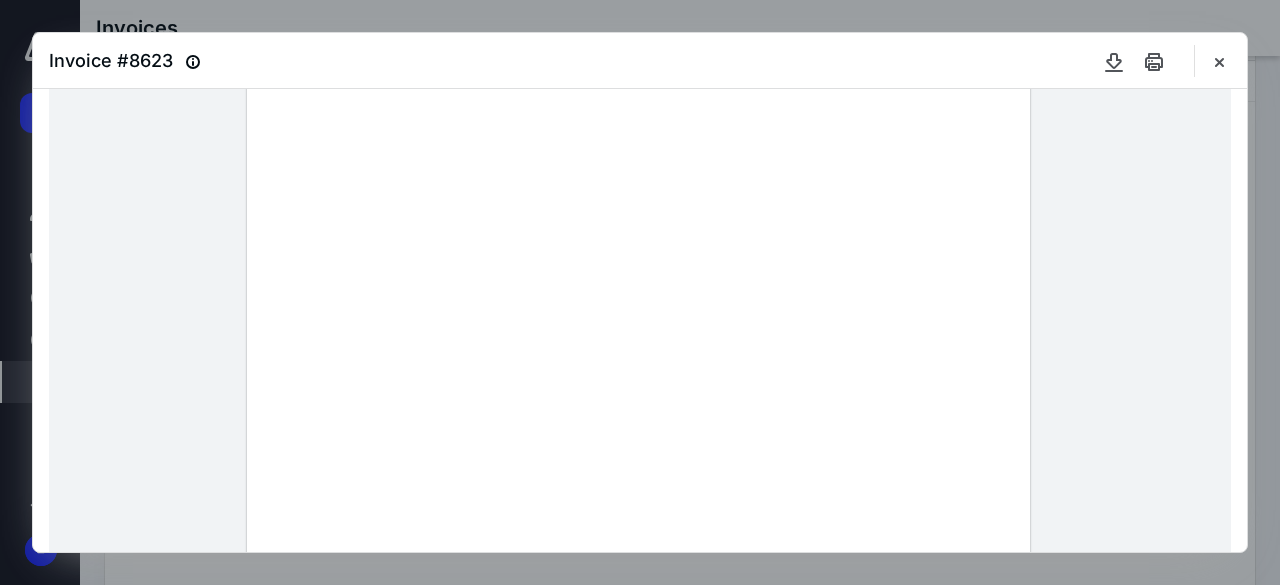 scroll, scrollTop: 63, scrollLeft: 0, axis: vertical 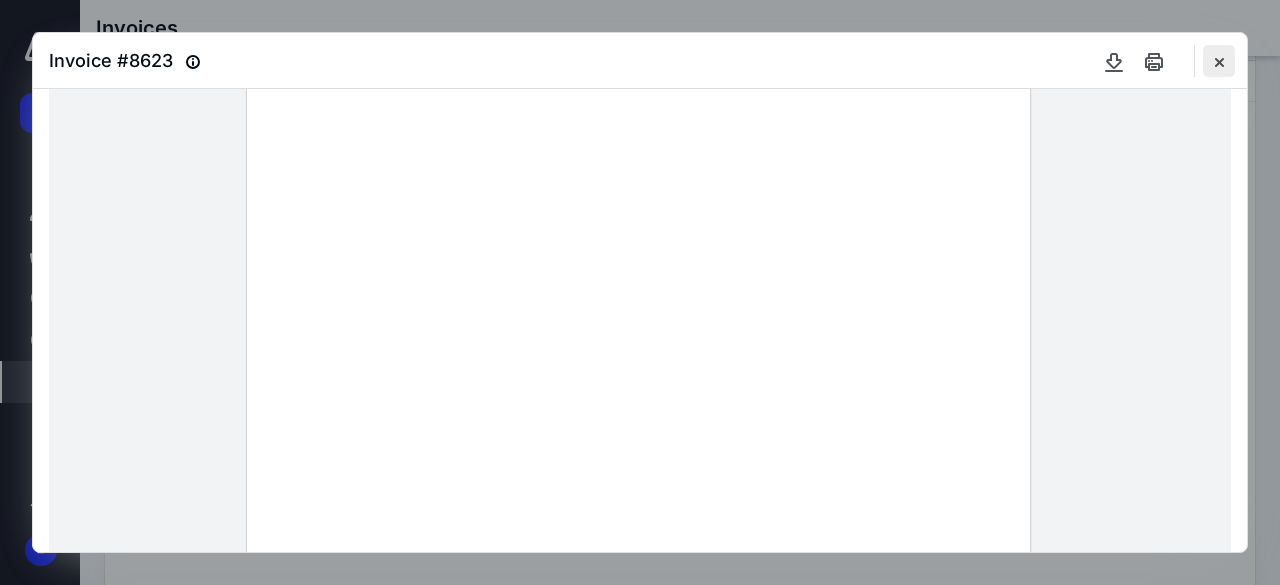 click at bounding box center (1219, 61) 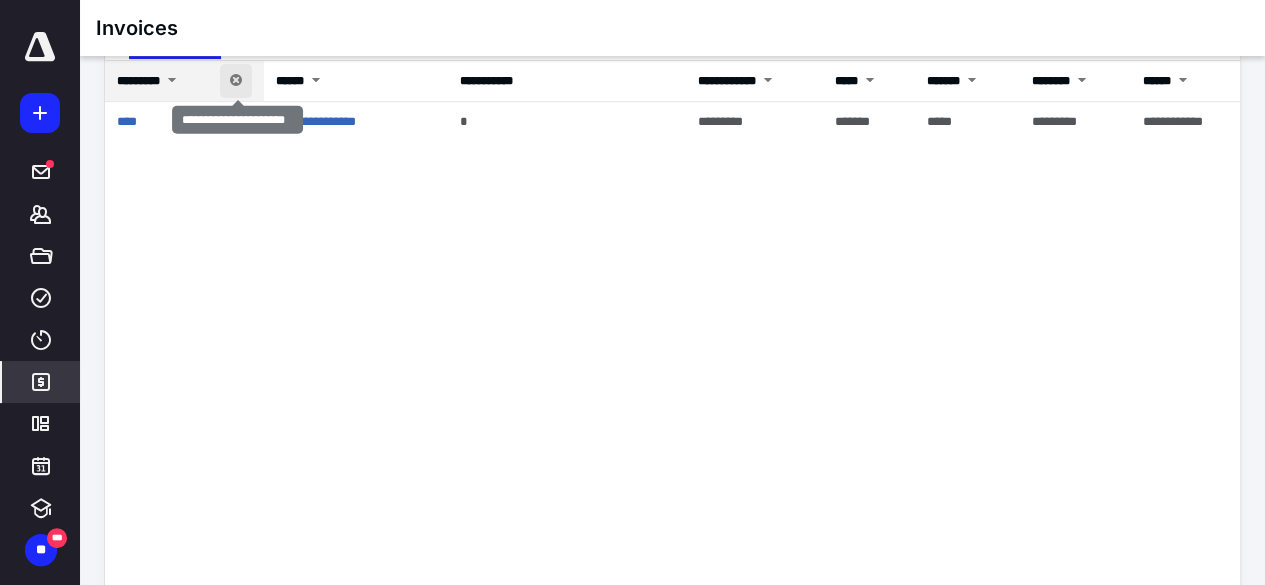 click at bounding box center [236, 81] 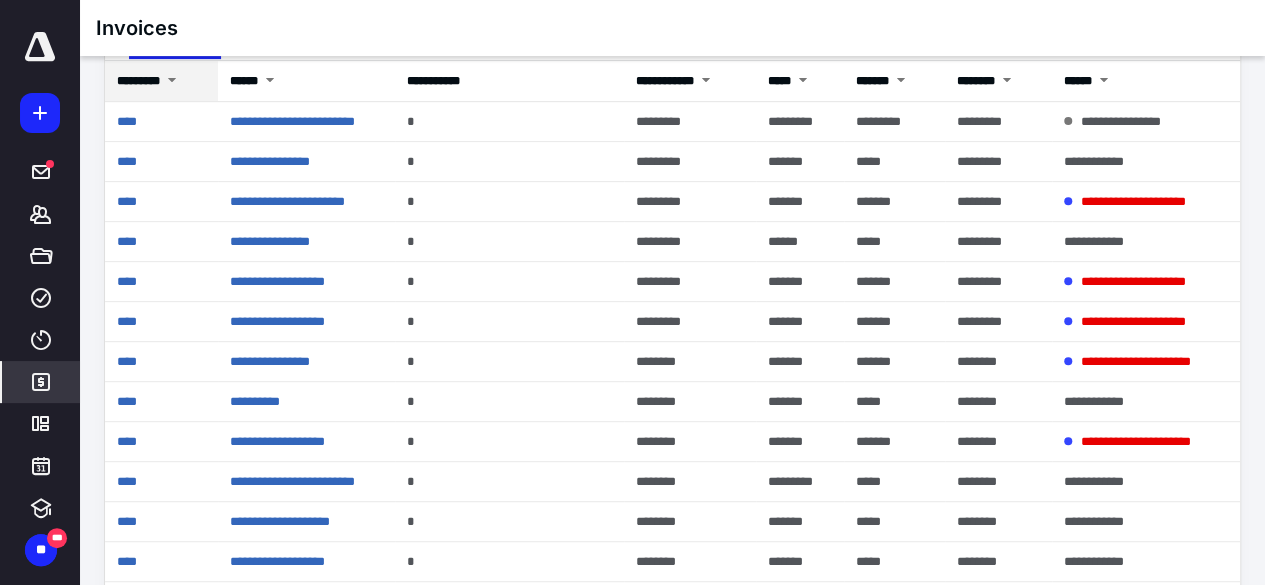 click on "*********" at bounding box center (161, 81) 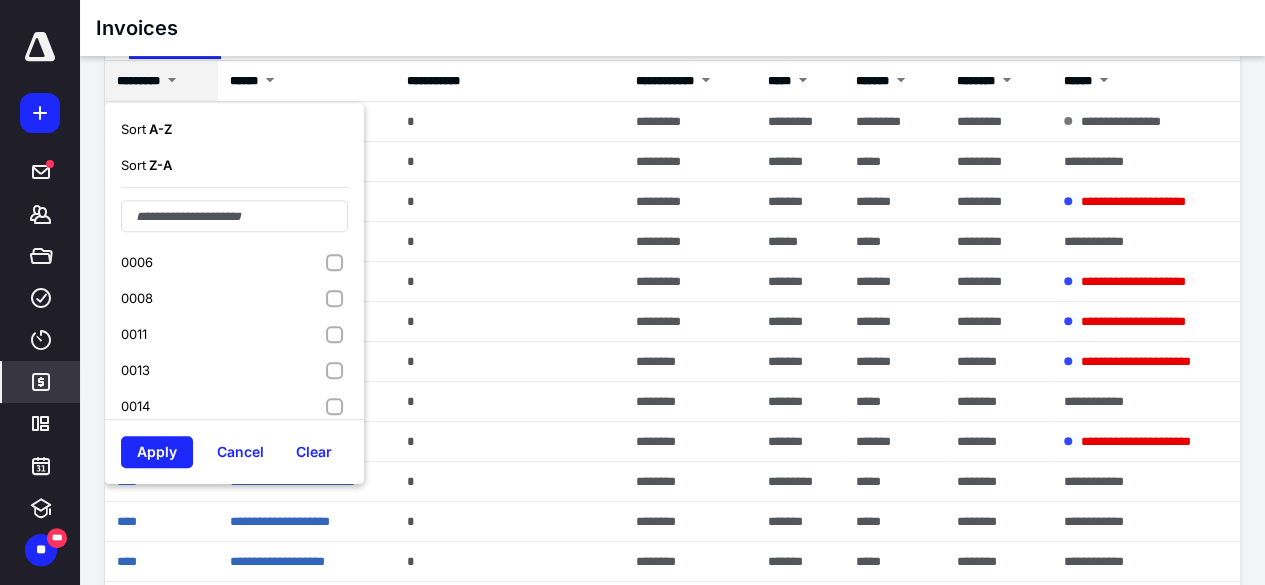 click on "0006 0008 0011 0013 0014 0015 0016 0017 0018 0019 0020 0021 0022 0023 0024 0025 0027 0028 0029 0030 0031 0032 0033 0034 0035 0036 0037 0038 0039 0040 0041 0042 0043 0044 0045 0046 0047 0048 0049 0050 0051 0052 0053 0054 0055 0056 0057 0058 0059 0060" at bounding box center (234, 303) 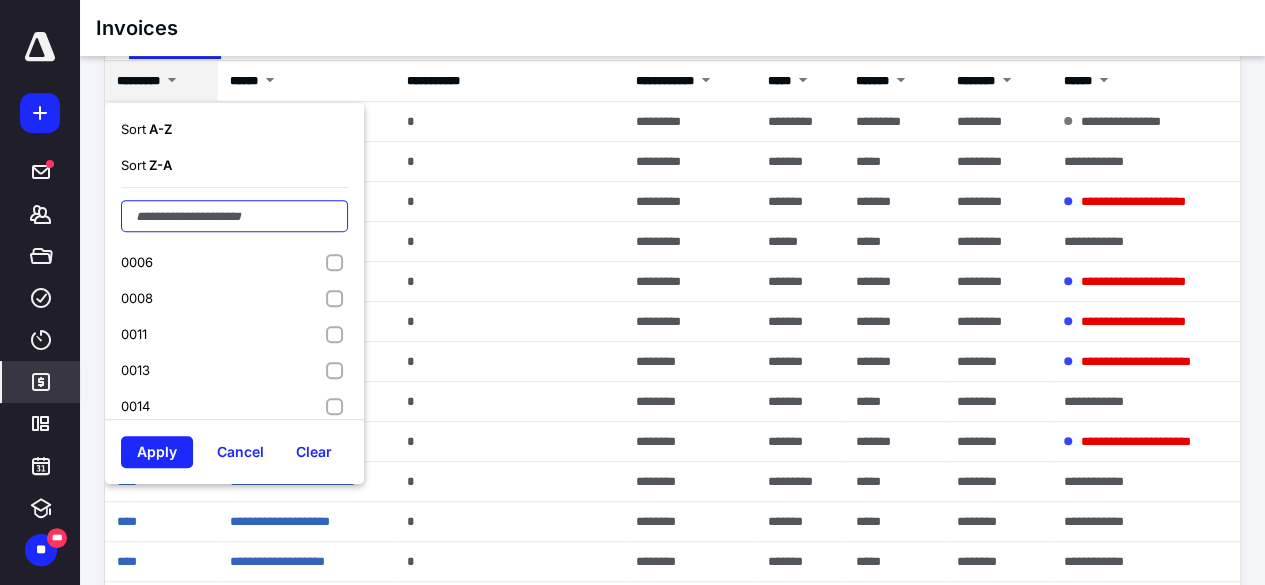 click at bounding box center (234, 216) 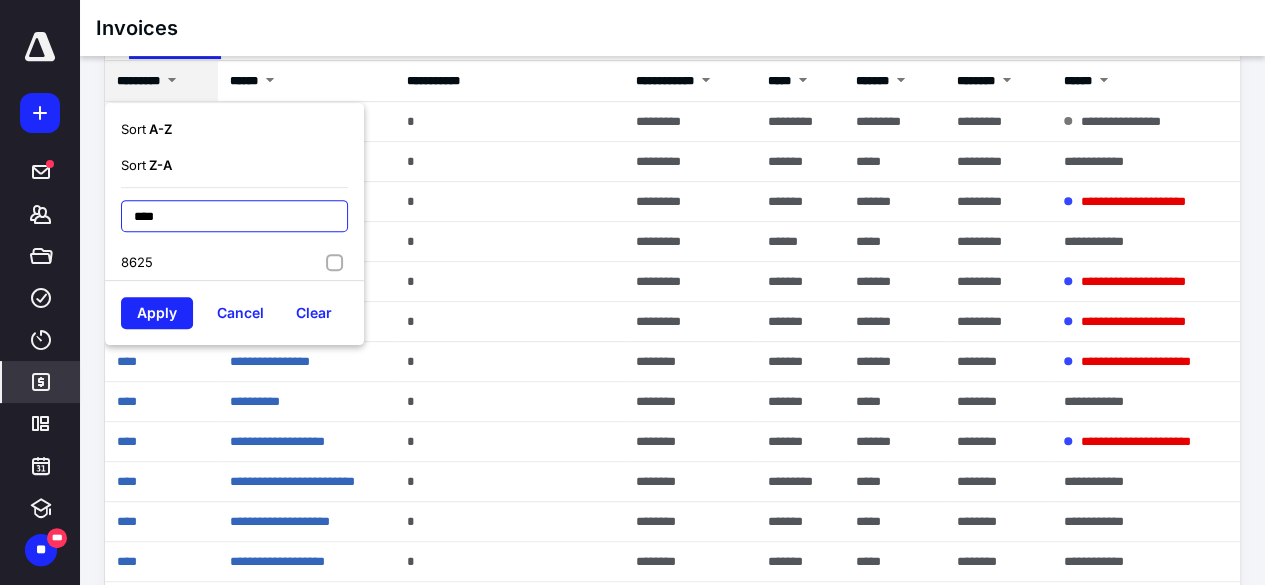 type on "****" 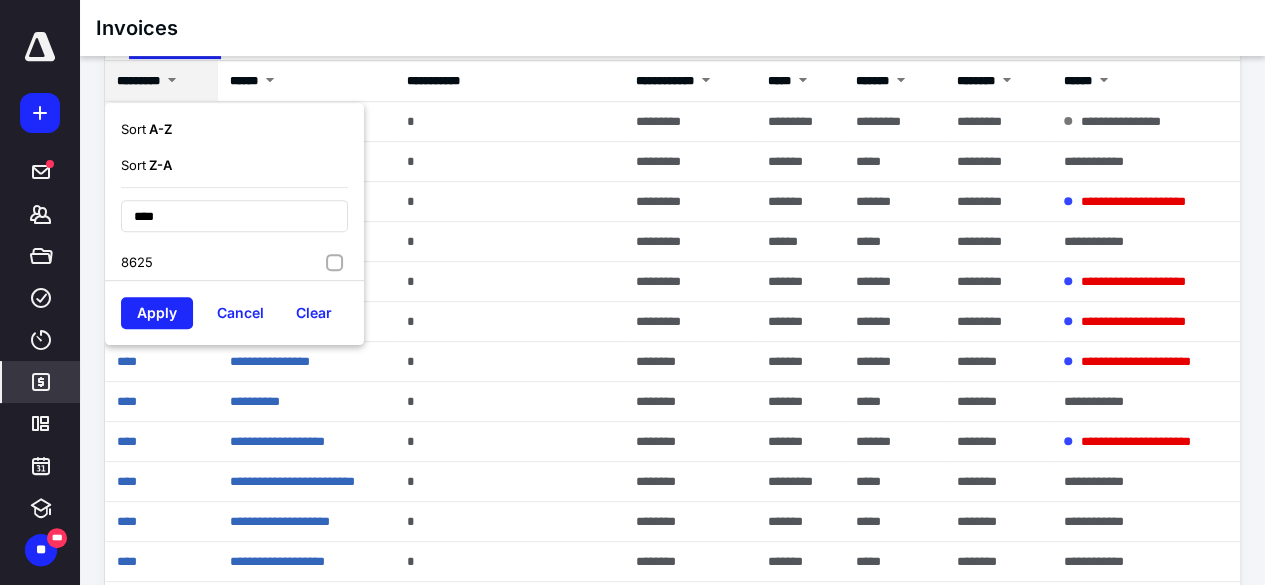 click on "8625" at bounding box center [234, 262] 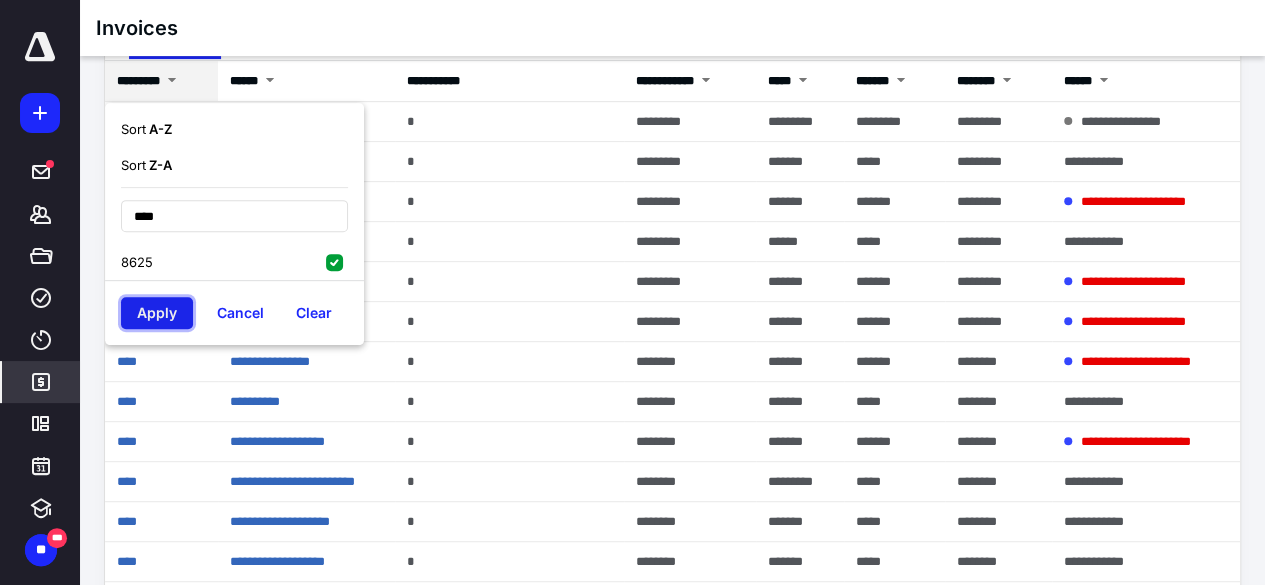 click on "Apply" at bounding box center [157, 313] 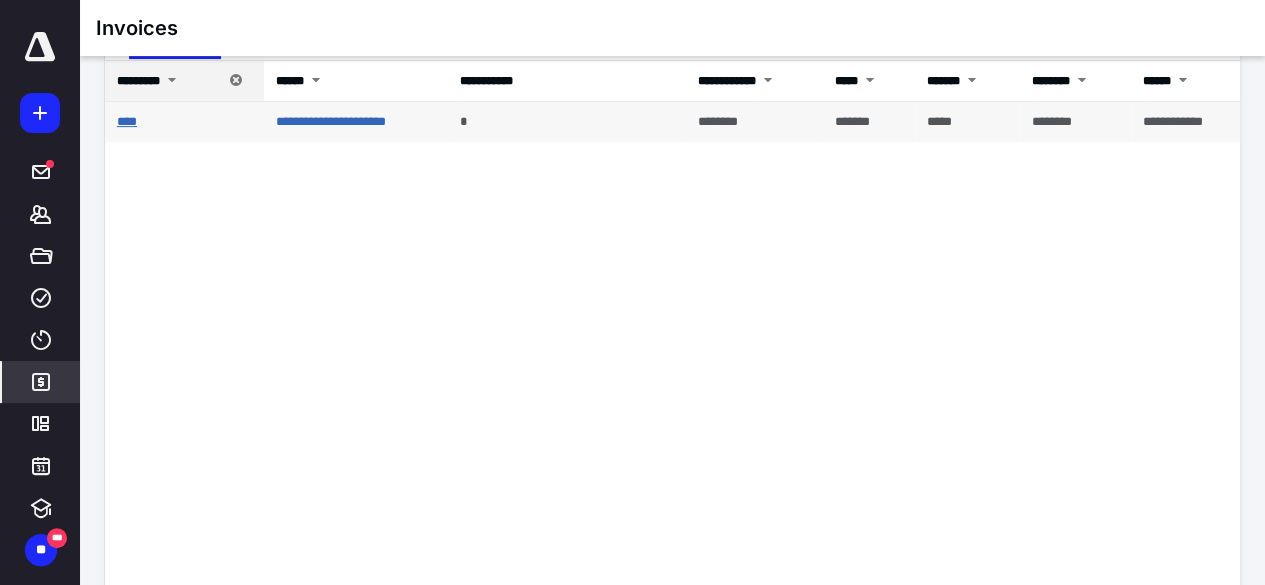 click on "****" at bounding box center [127, 121] 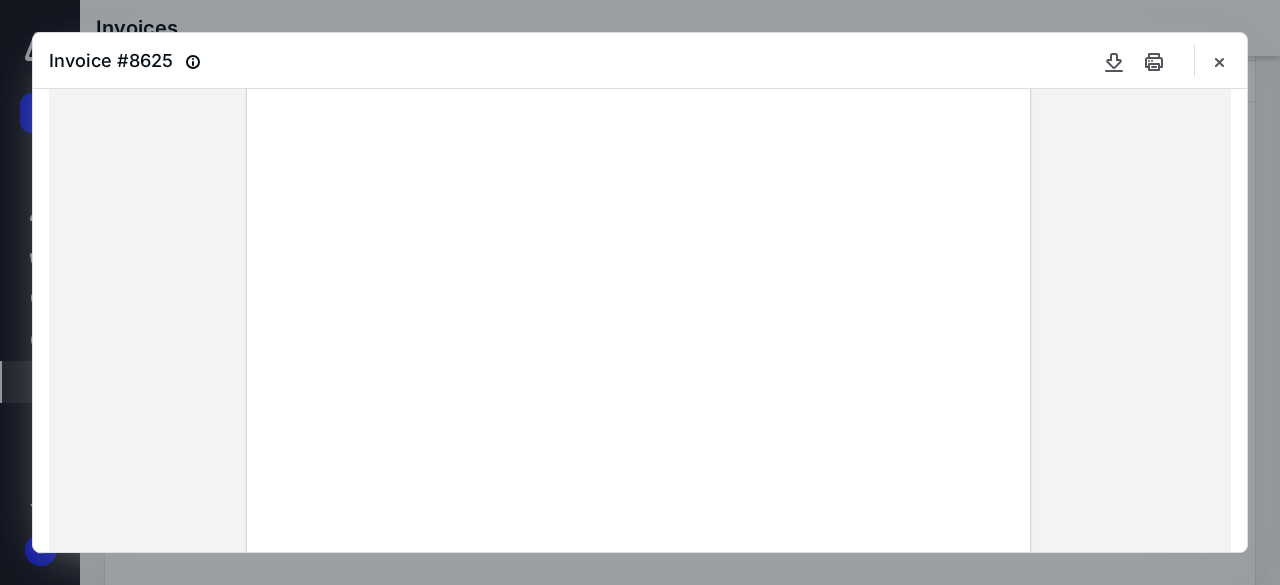 scroll, scrollTop: 80, scrollLeft: 0, axis: vertical 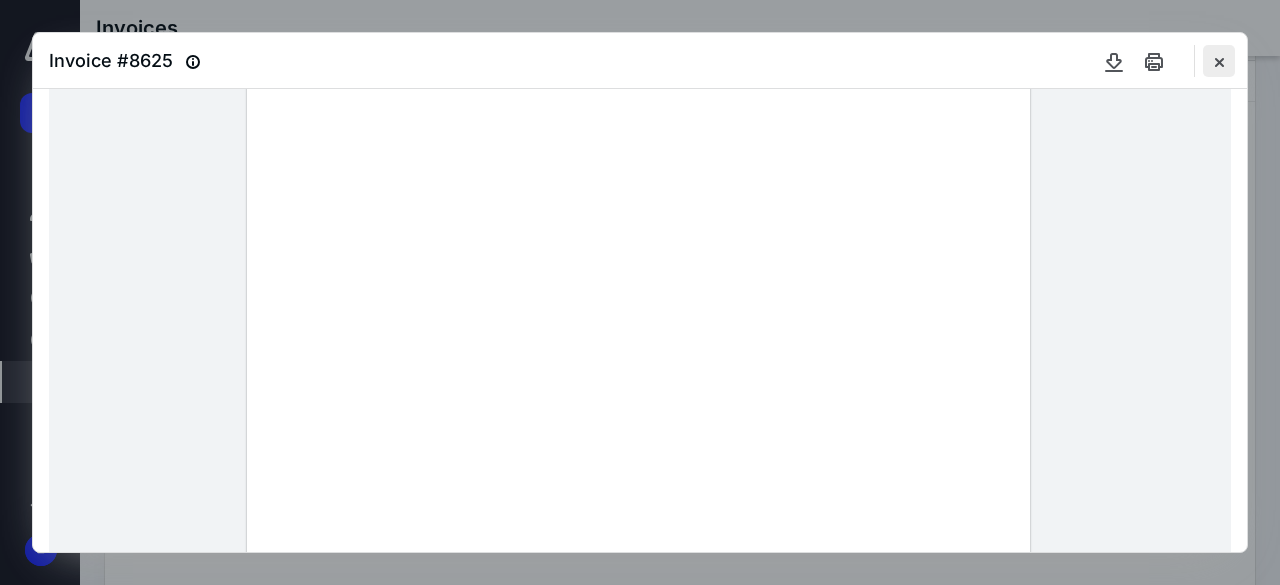 click at bounding box center [1219, 61] 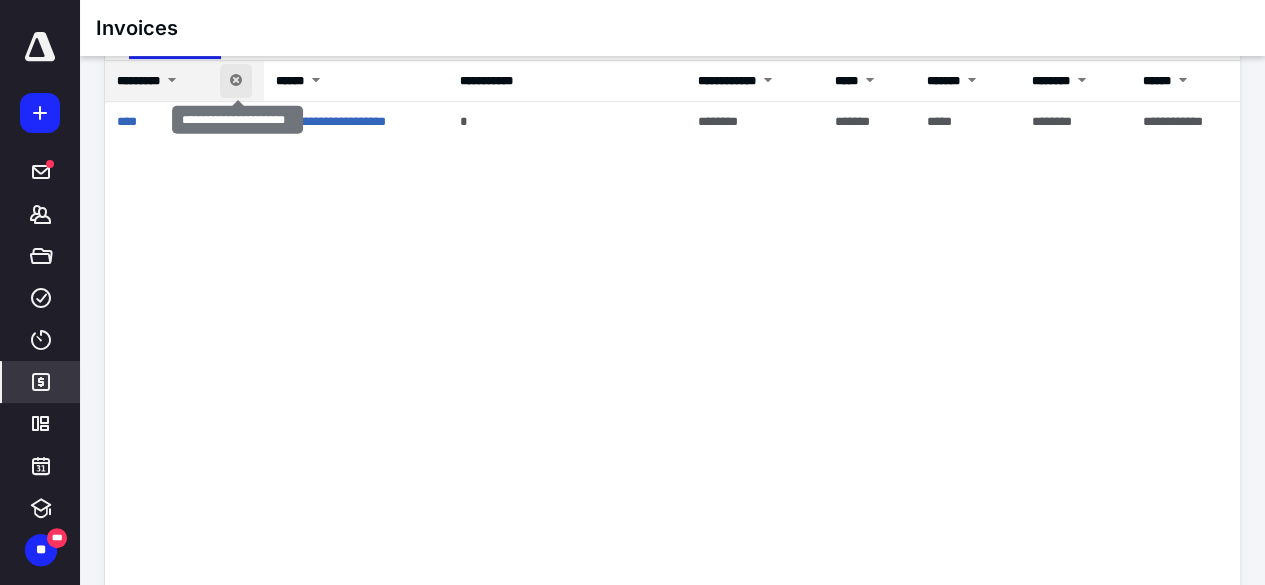click at bounding box center [236, 81] 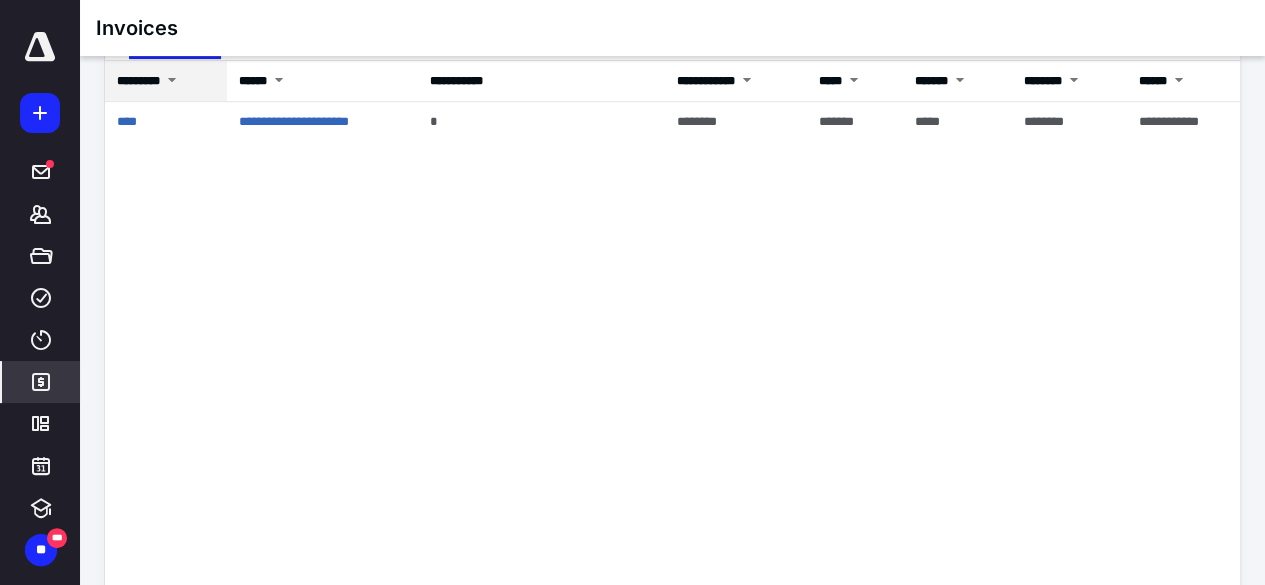 click on "*********" at bounding box center [166, 81] 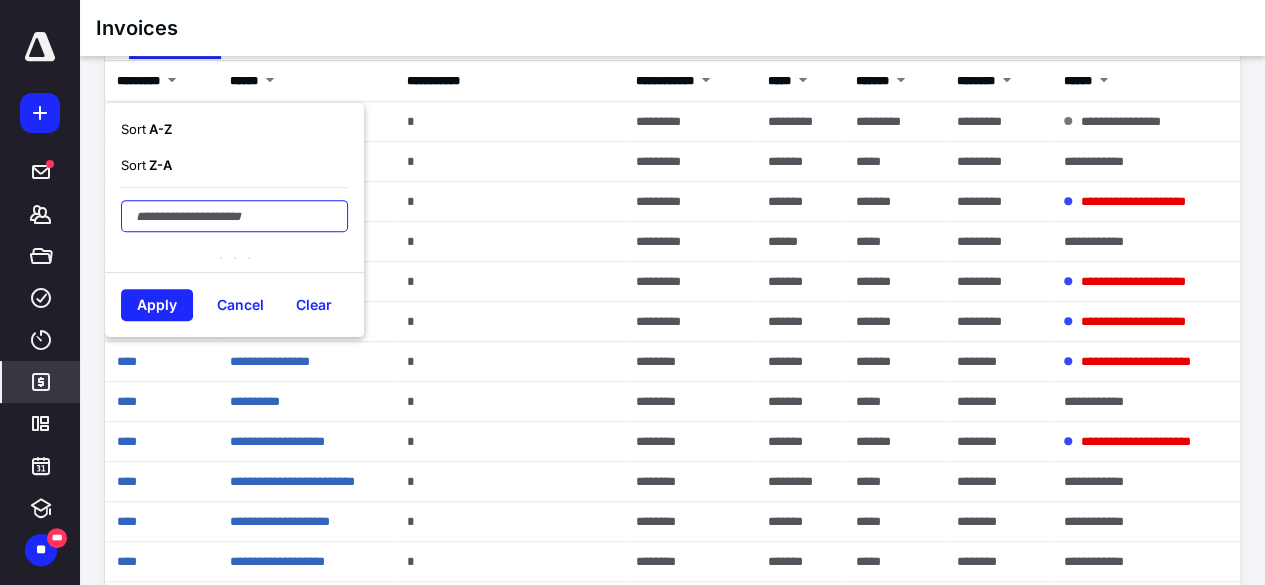 click at bounding box center (234, 216) 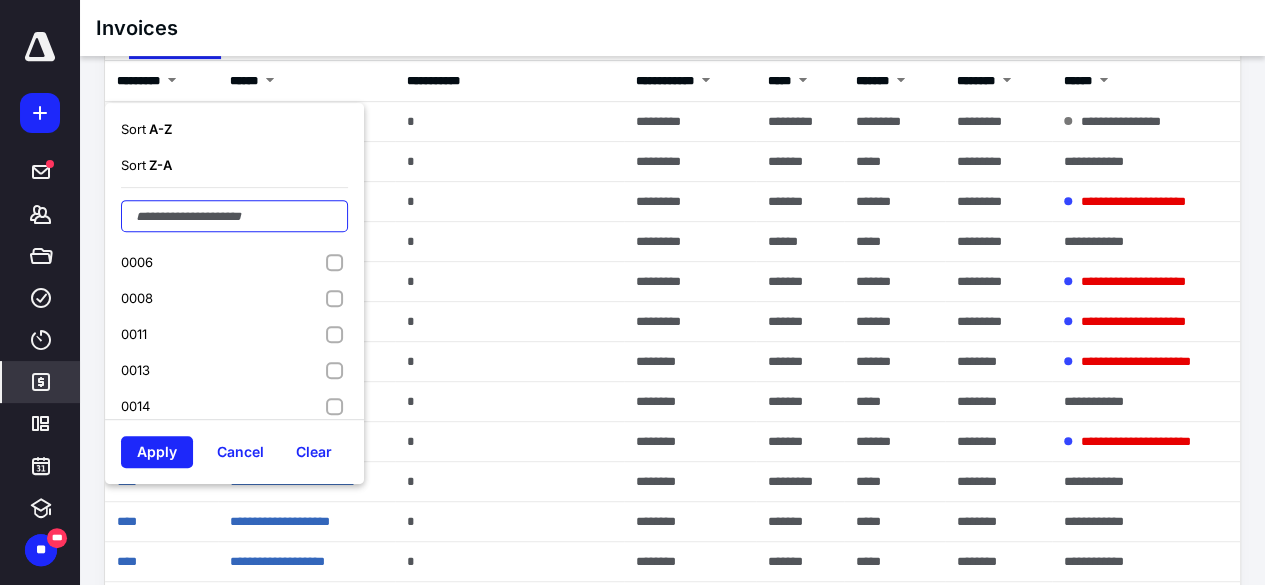 paste on "****" 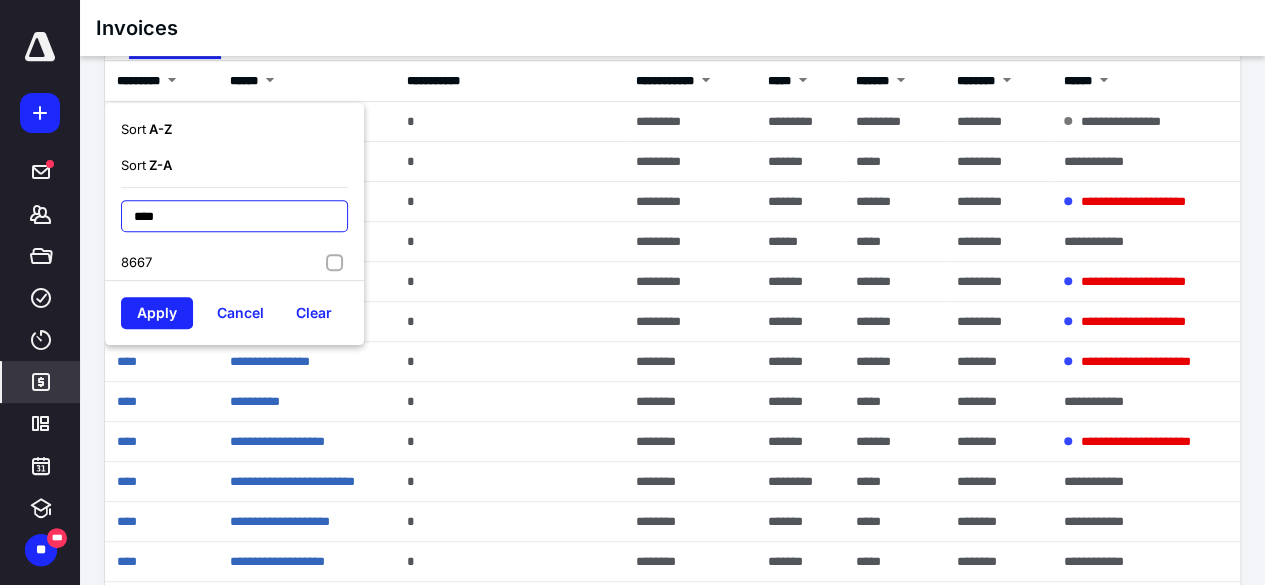 type on "****" 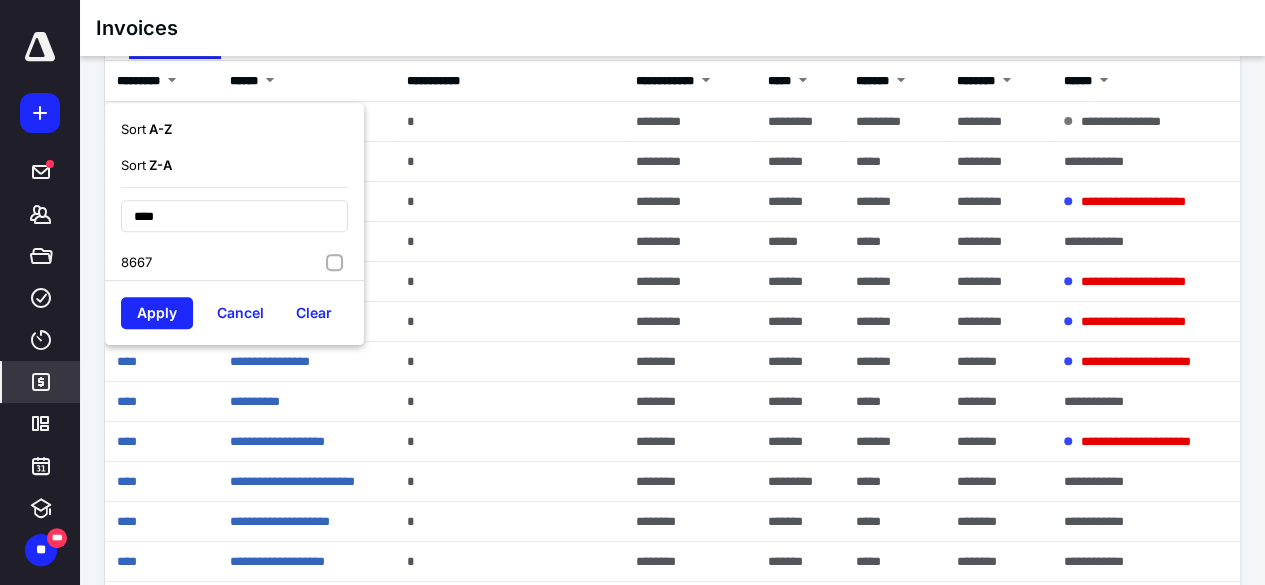 click on "8667" at bounding box center (234, 262) 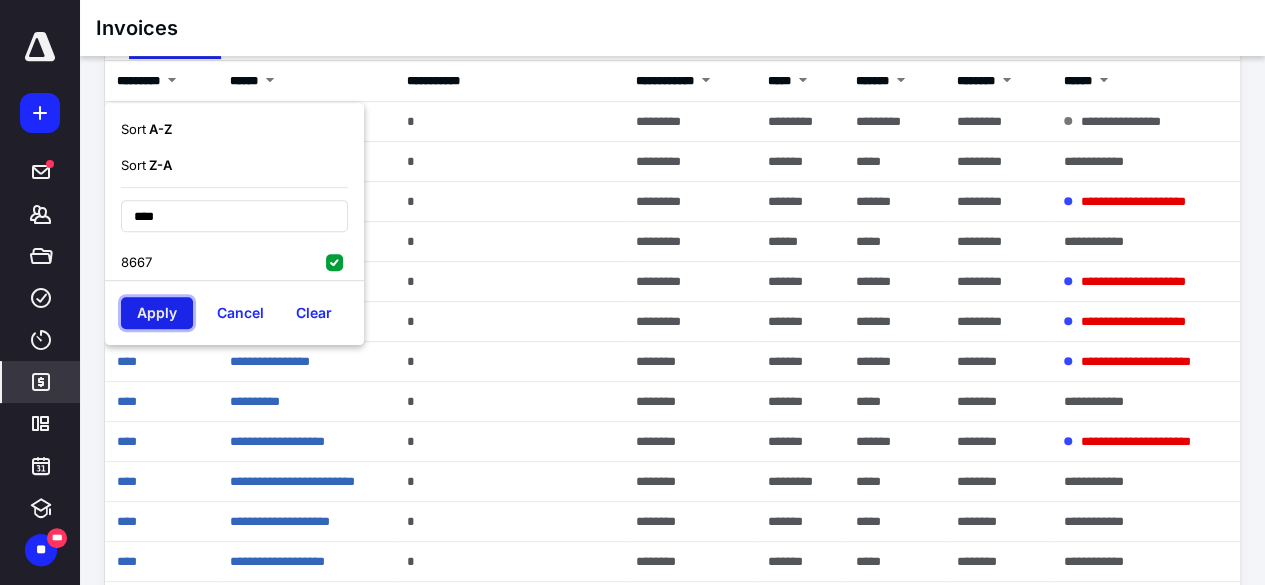 click on "Apply" at bounding box center [157, 313] 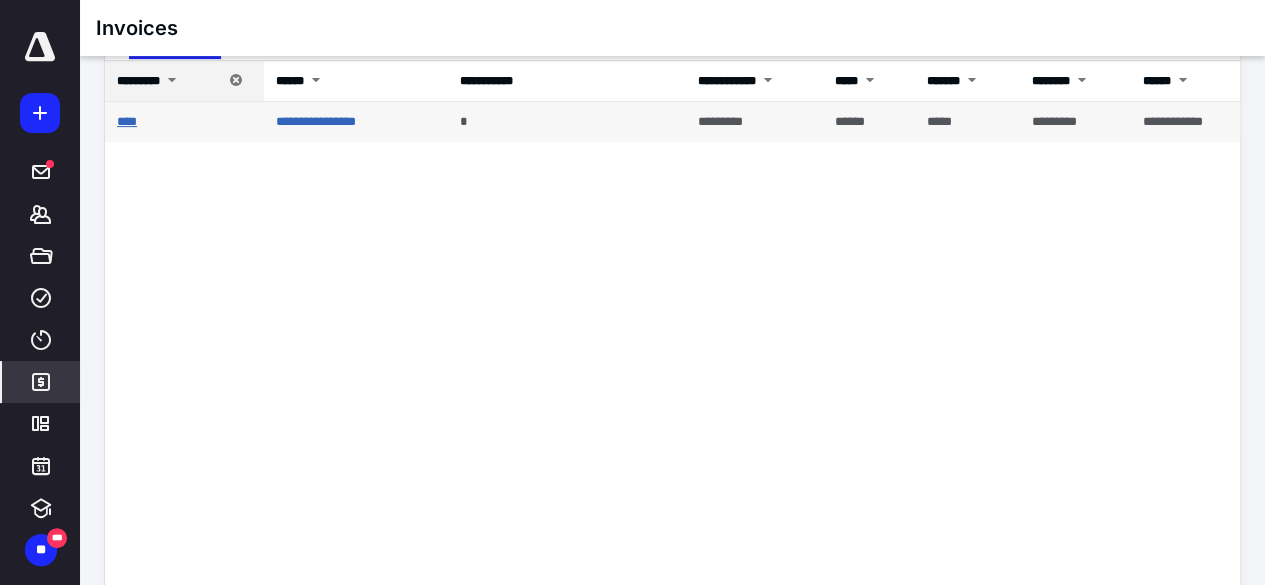 click on "****" at bounding box center (127, 121) 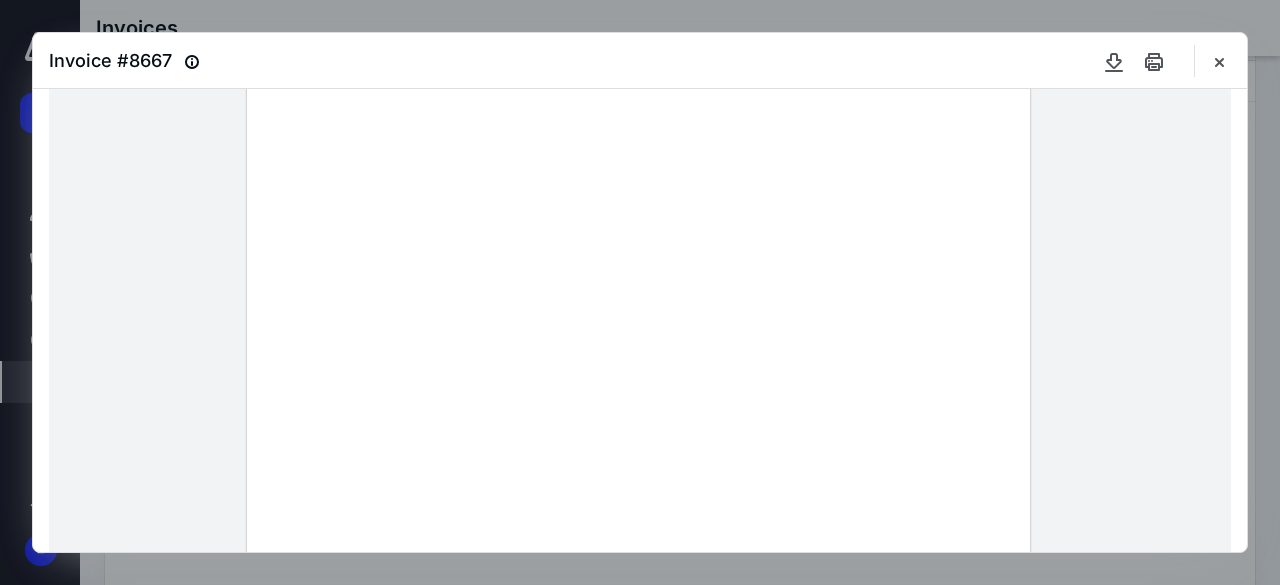 scroll, scrollTop: 45, scrollLeft: 0, axis: vertical 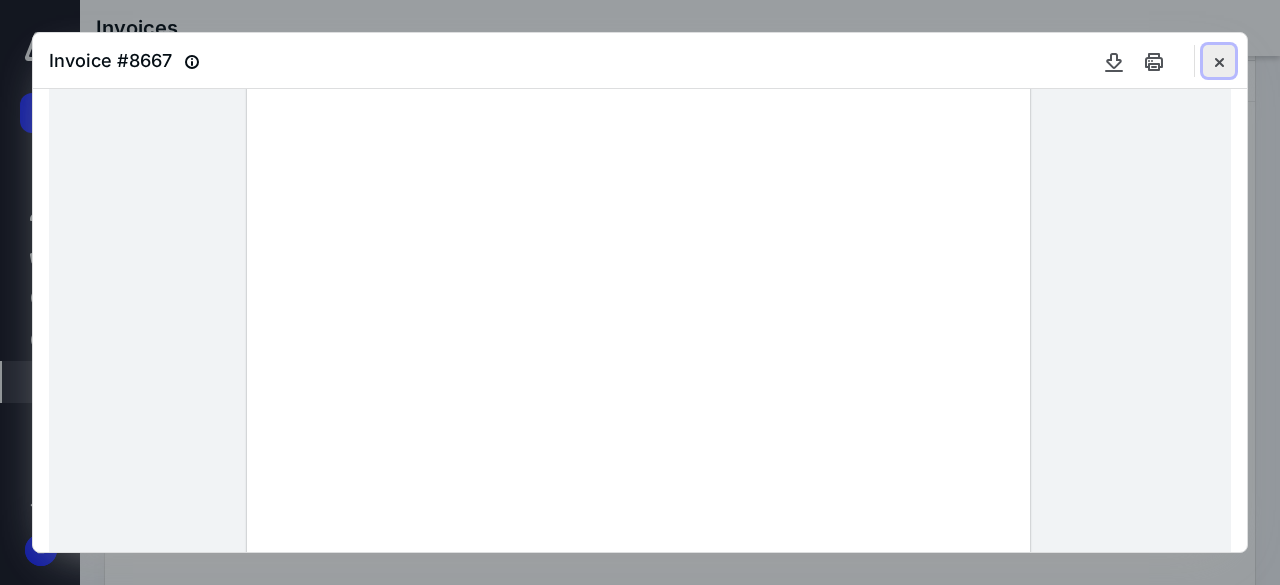 click at bounding box center (1219, 61) 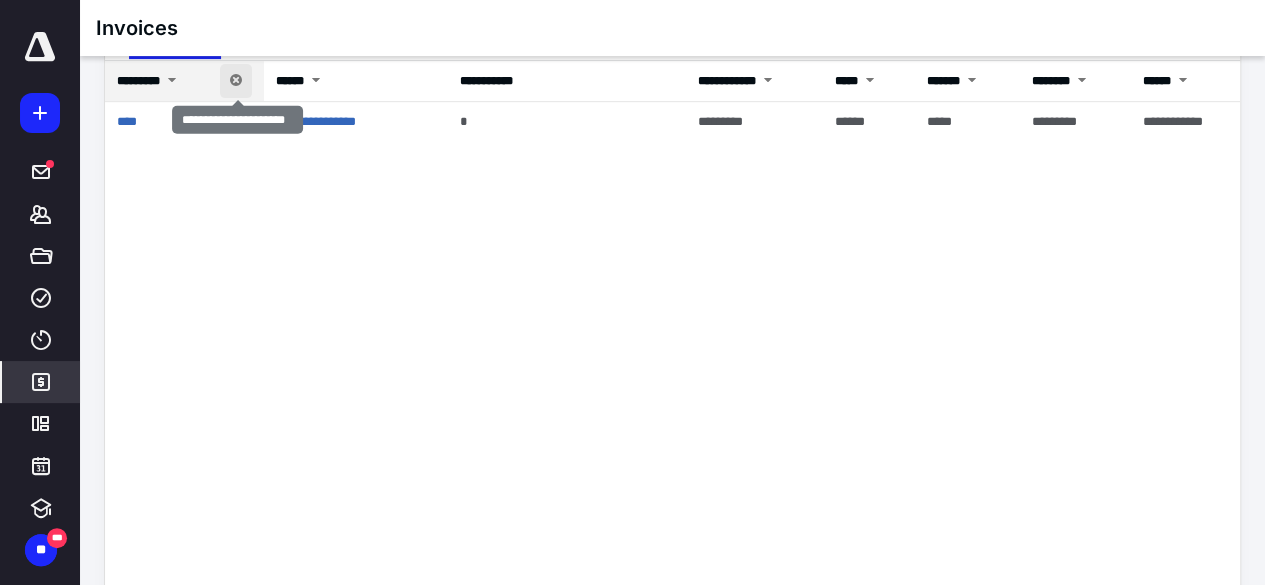 click at bounding box center (236, 81) 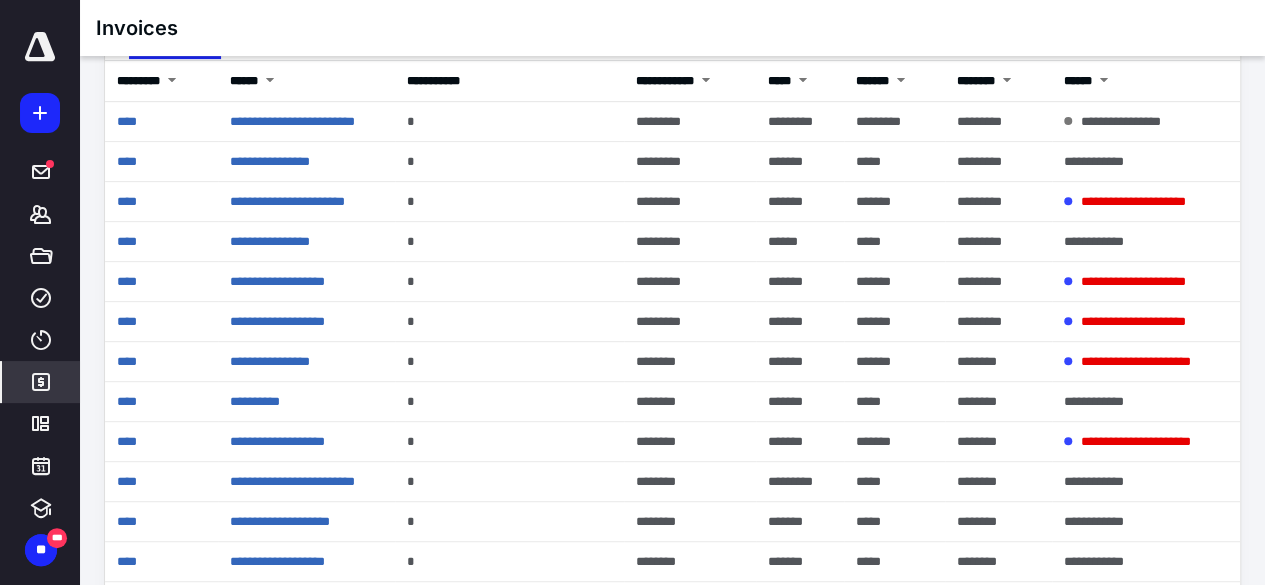 click on "*********" at bounding box center (161, 81) 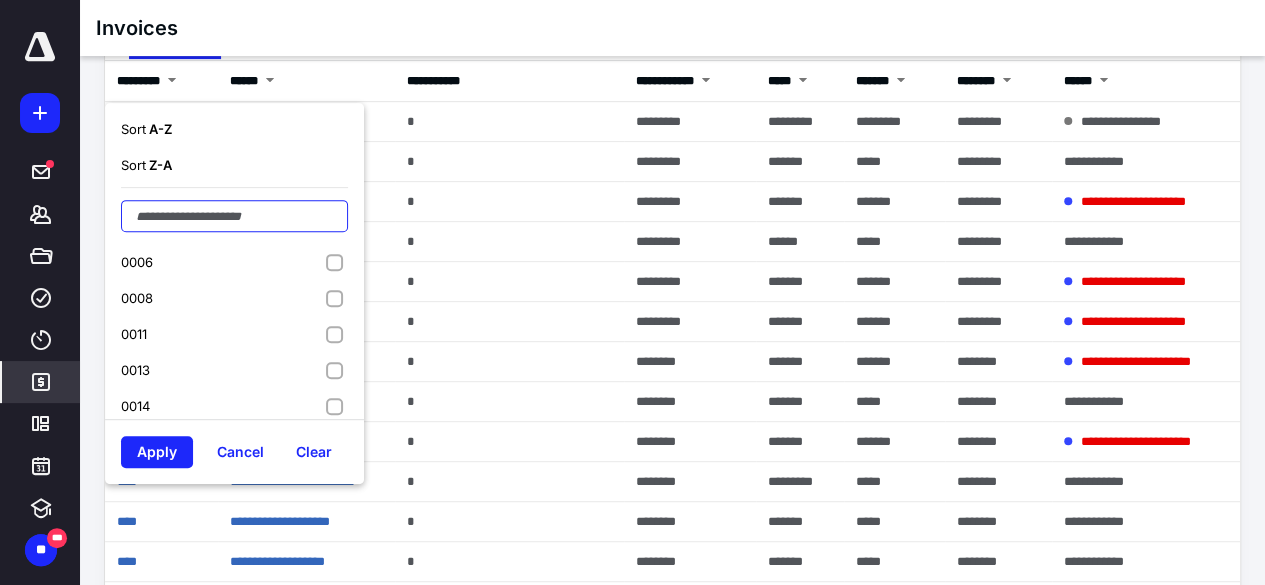 click at bounding box center [234, 216] 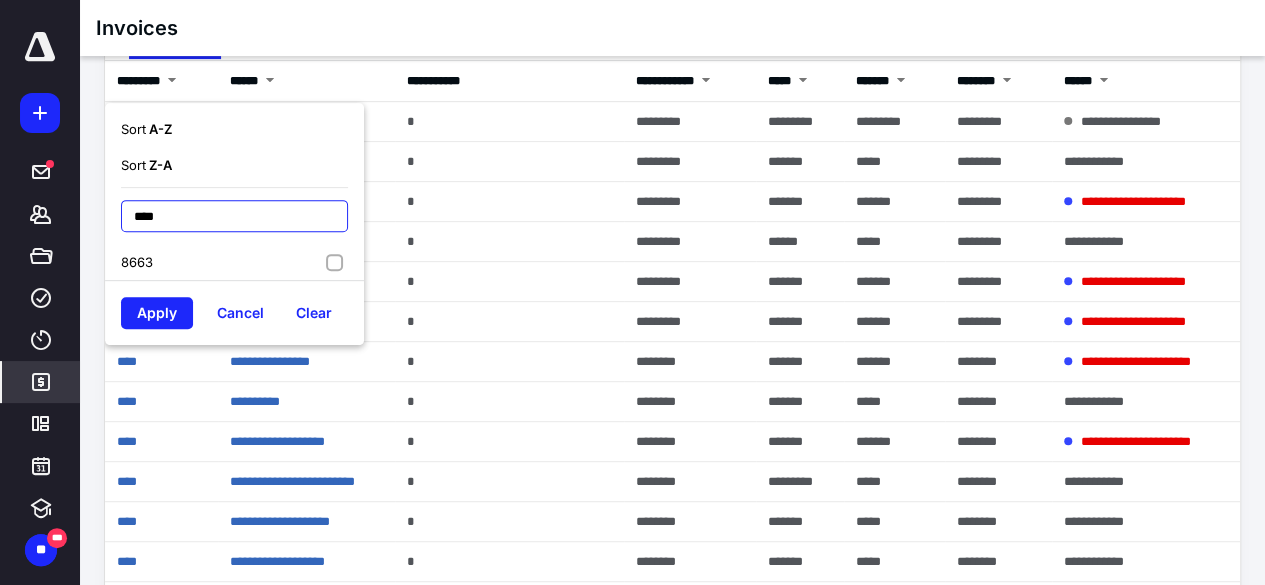 type on "****" 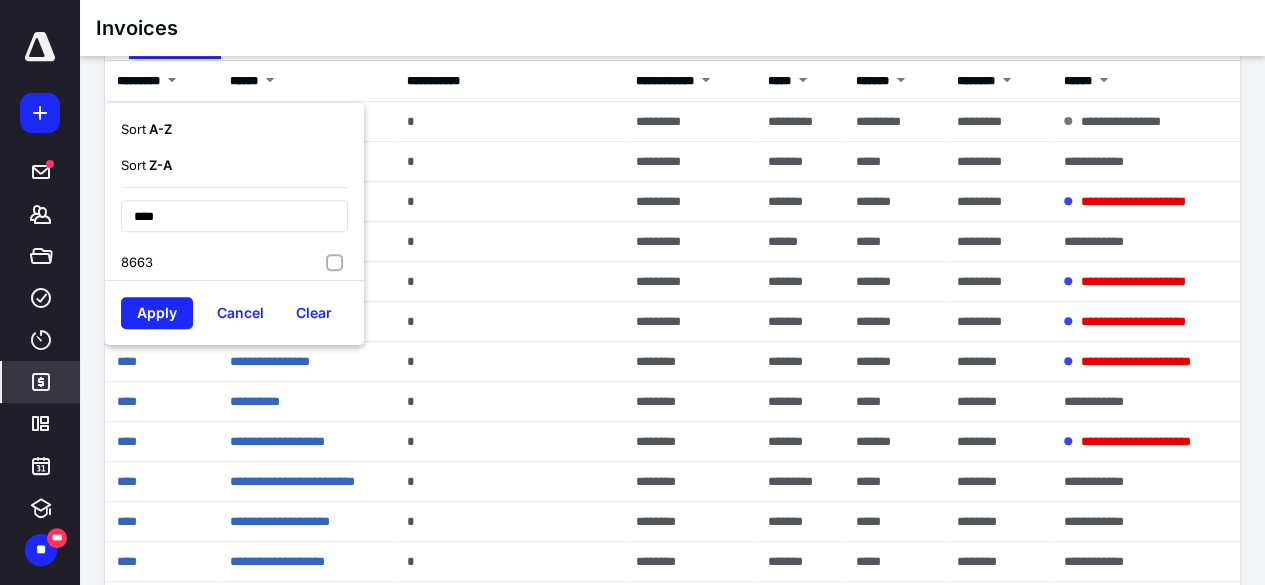 click on "8663" at bounding box center (234, 262) 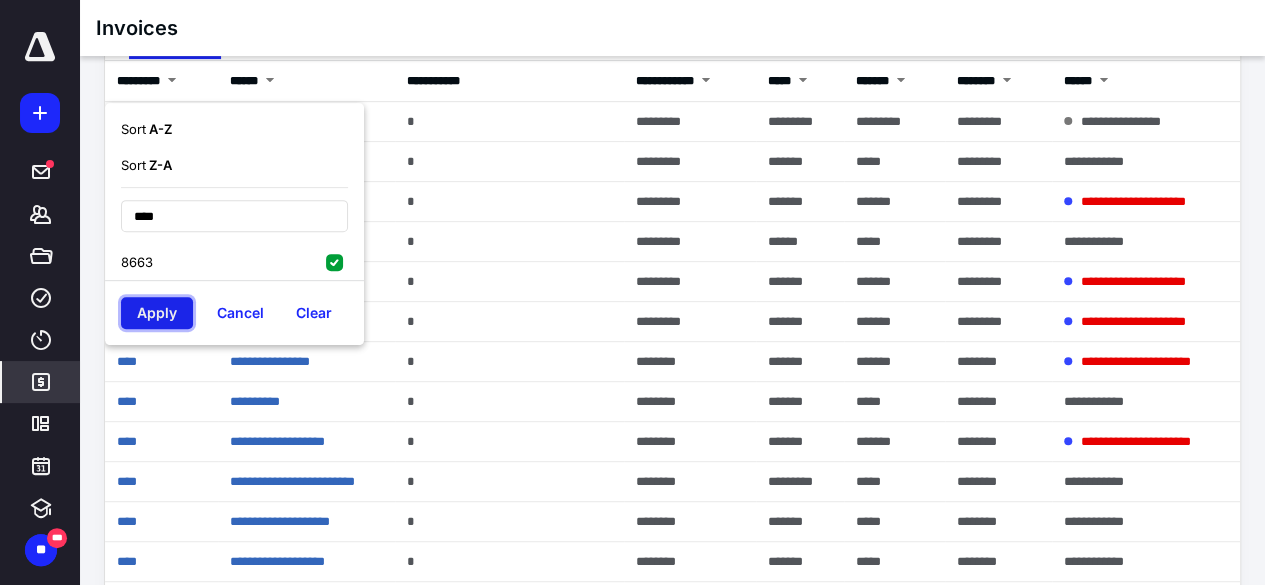 click on "Apply" at bounding box center [157, 313] 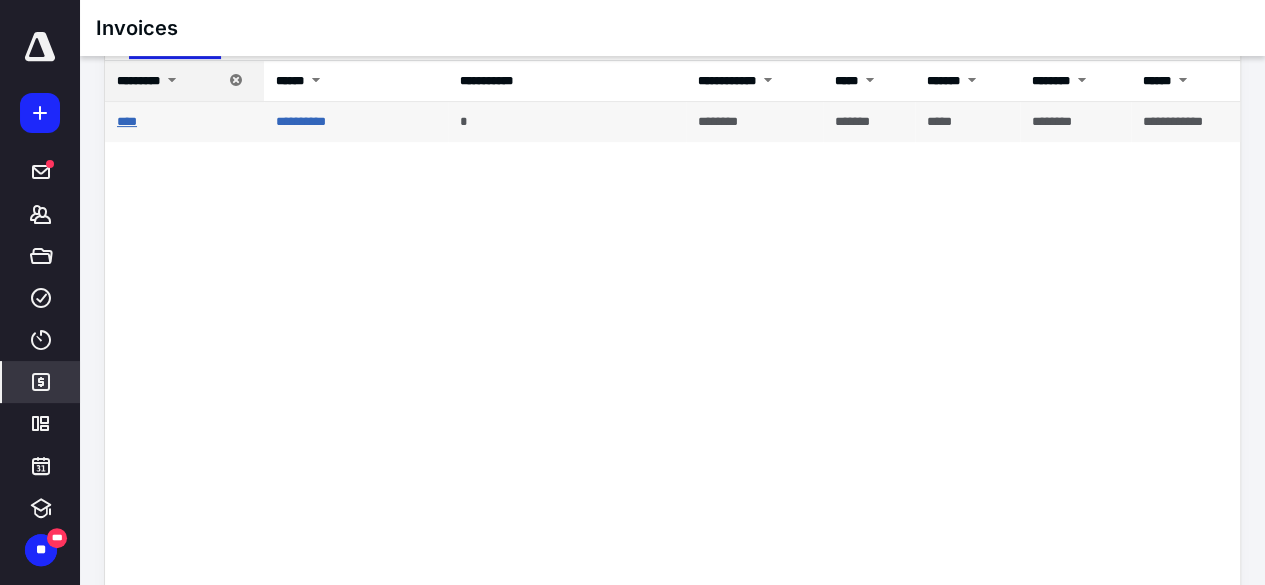 click on "****" at bounding box center (127, 121) 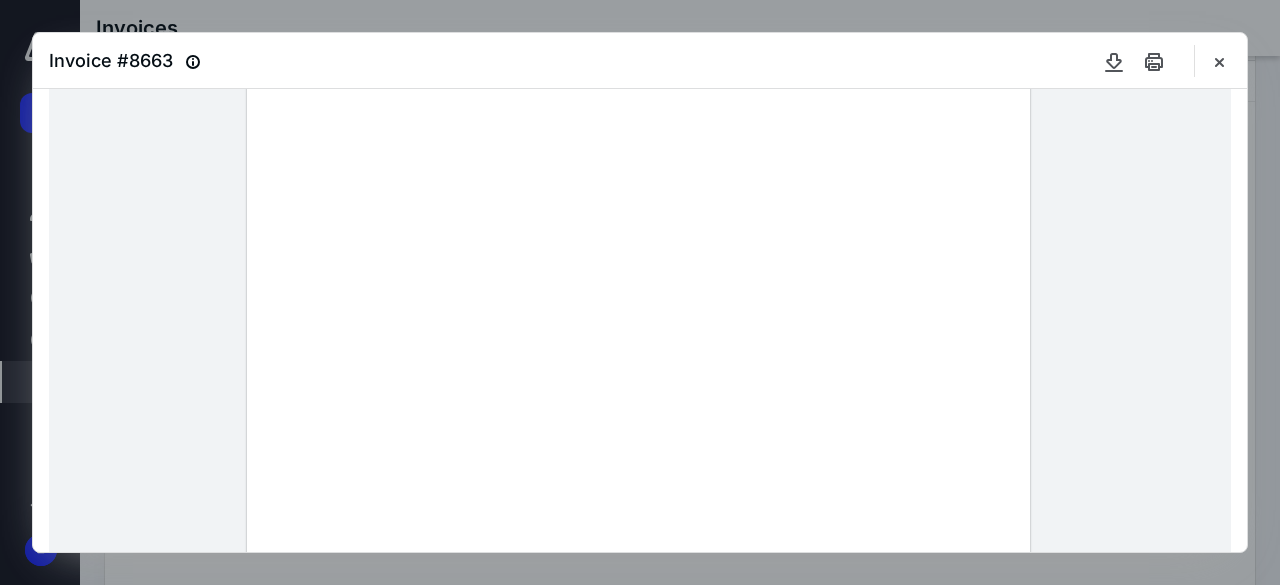 scroll, scrollTop: 35, scrollLeft: 0, axis: vertical 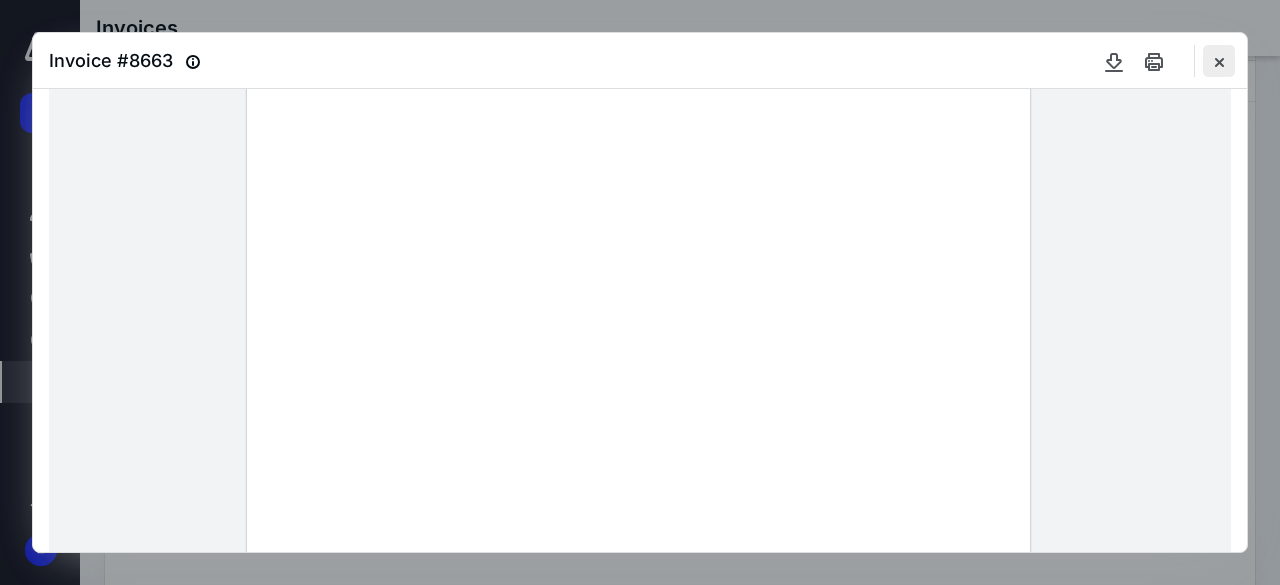 click at bounding box center [1219, 61] 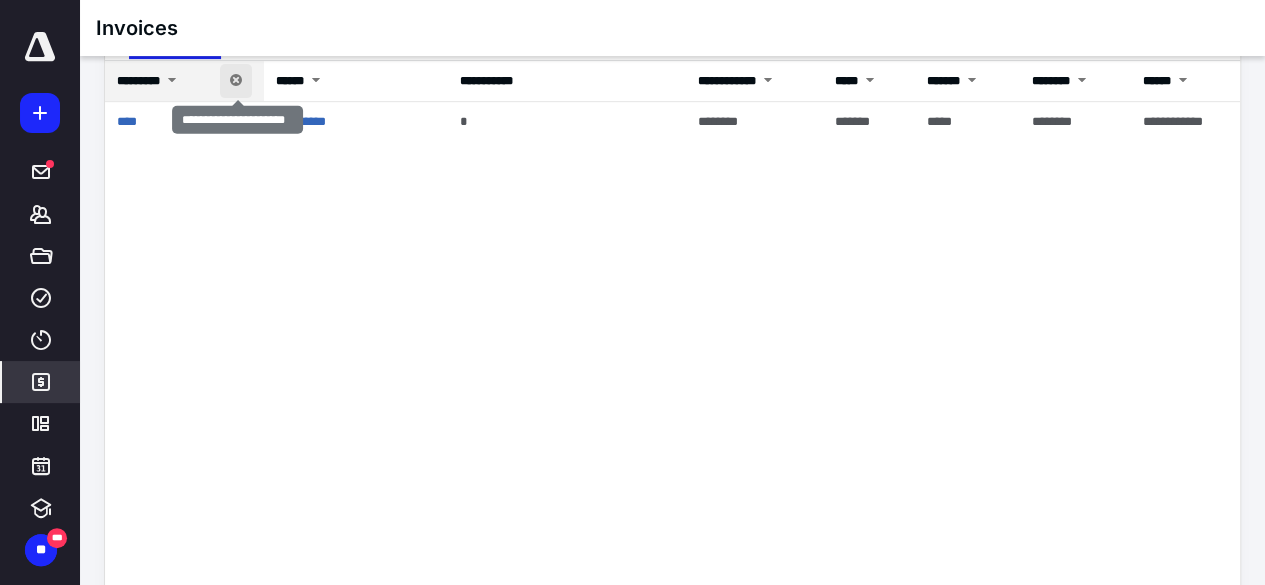 click at bounding box center (236, 81) 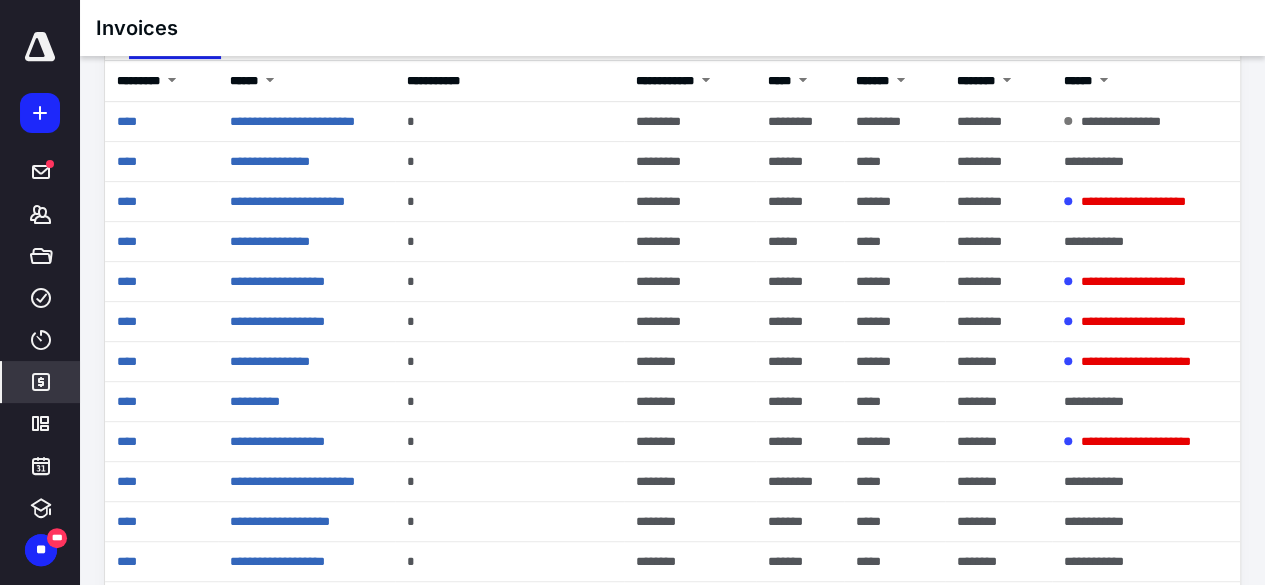 click on "*********" at bounding box center (161, 81) 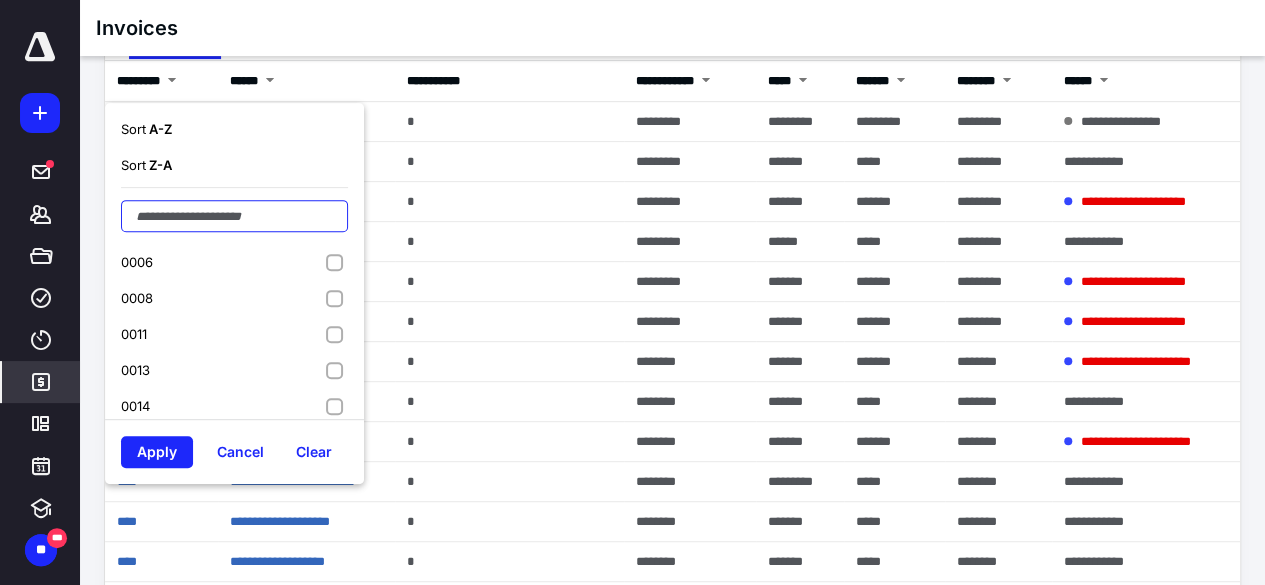 click at bounding box center [234, 216] 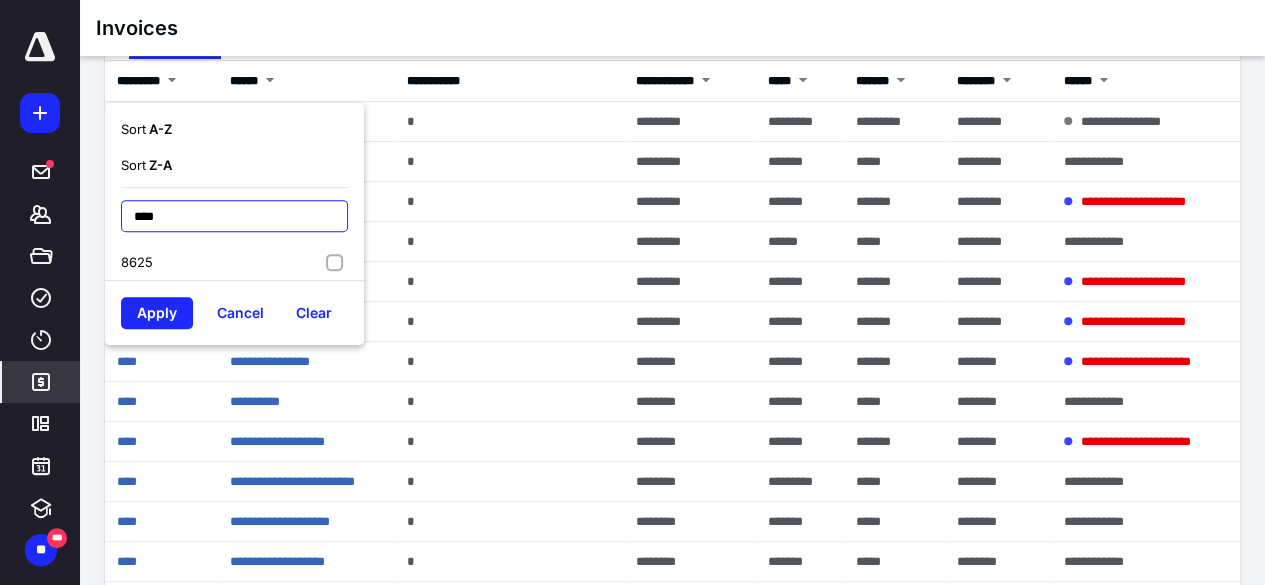 type on "****" 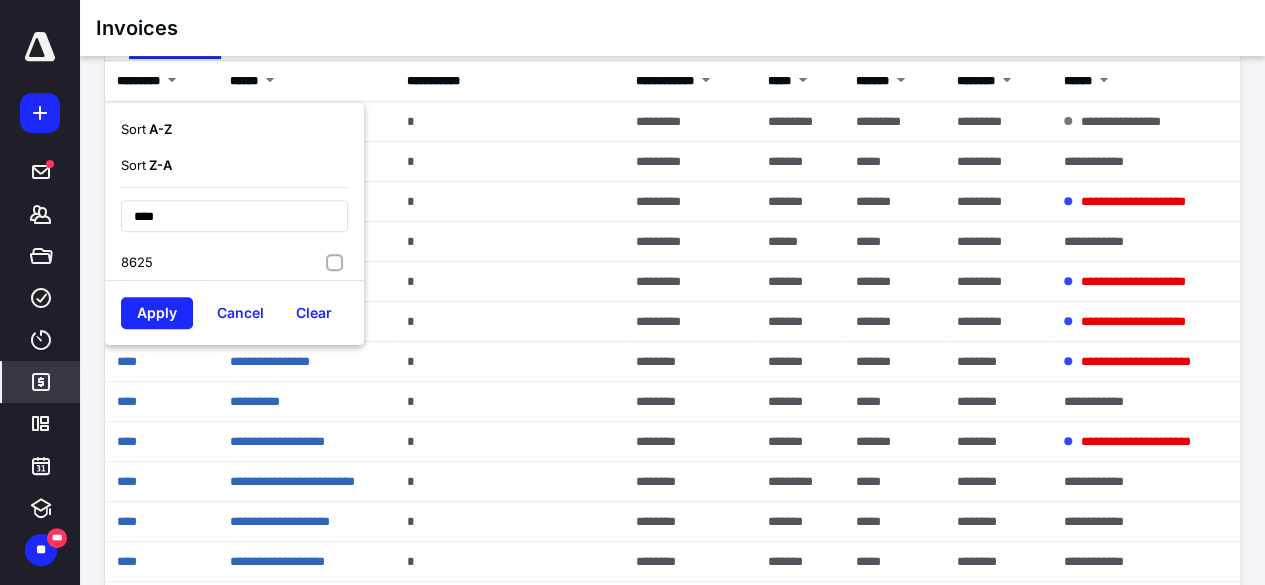 click on "8625" at bounding box center [234, 262] 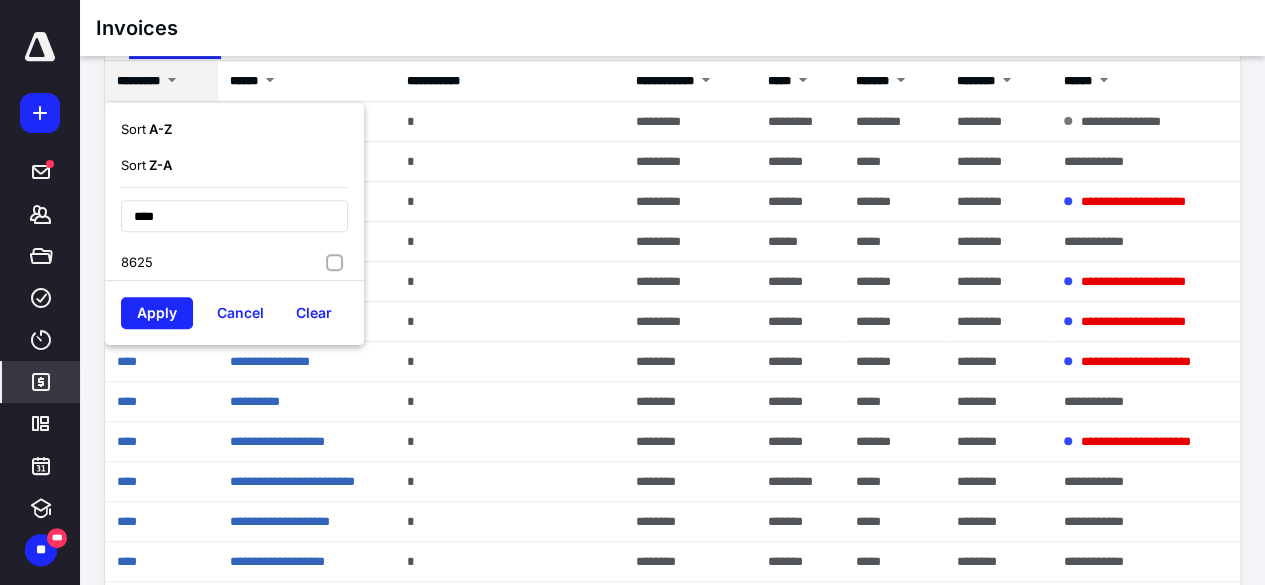 click on "8625" at bounding box center (234, 262) 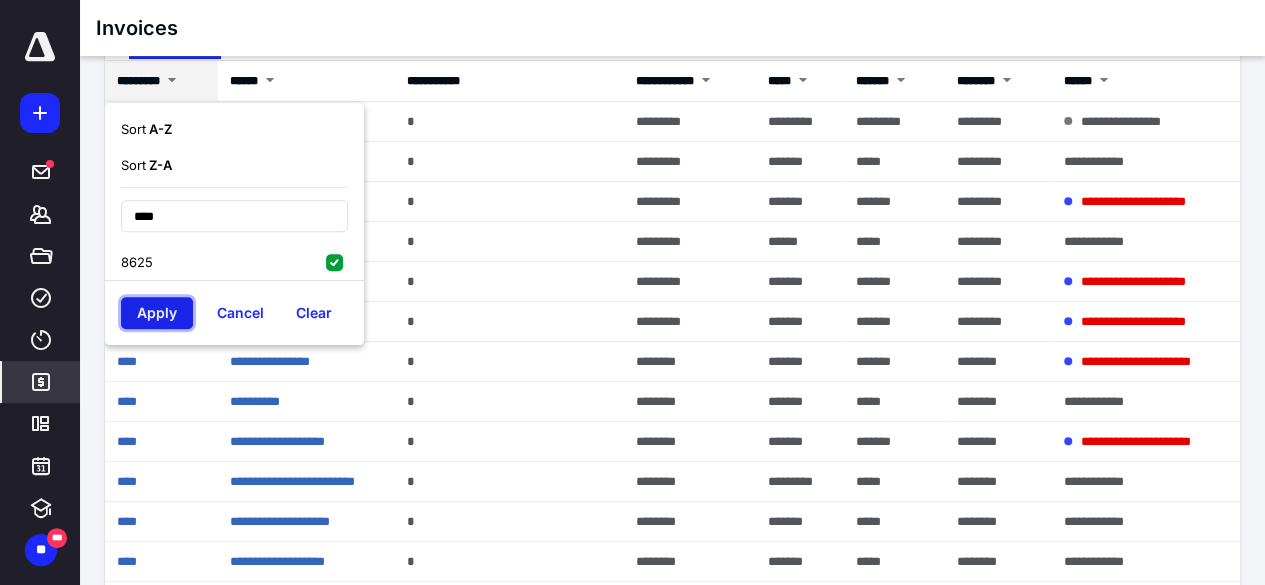 click on "Apply" at bounding box center (157, 313) 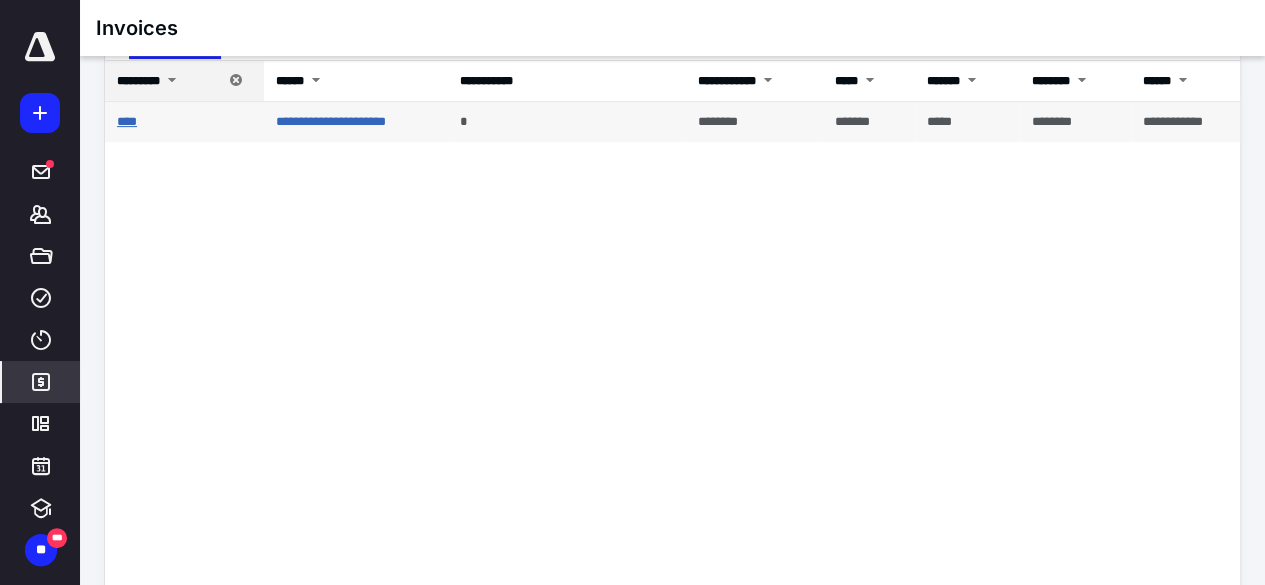 click on "****" at bounding box center [127, 121] 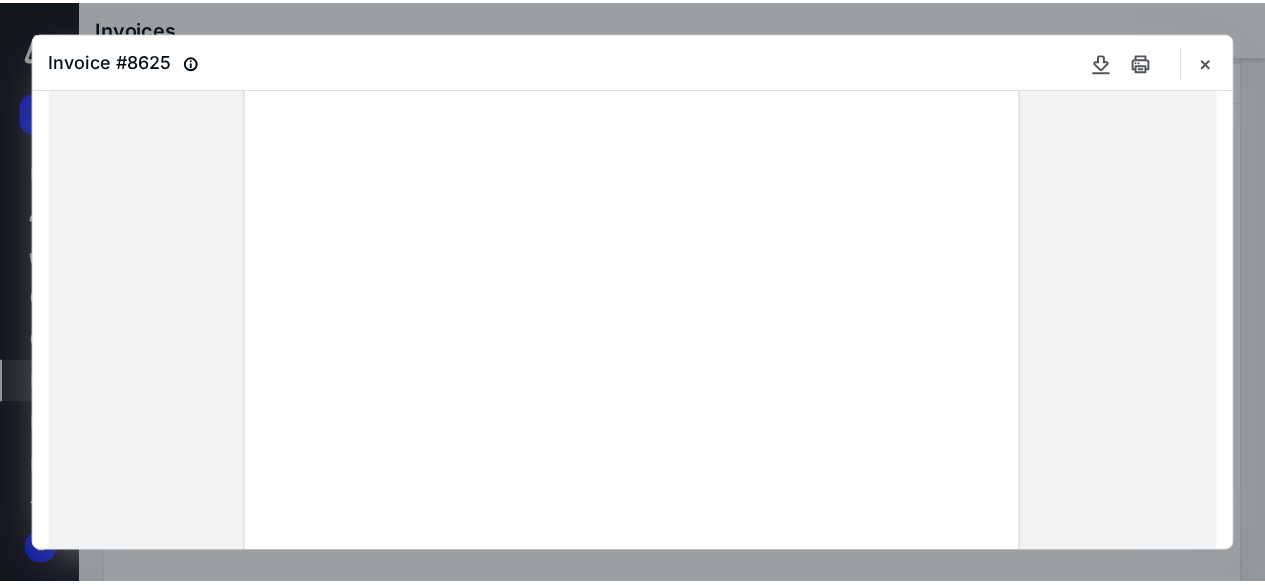 scroll, scrollTop: 126, scrollLeft: 0, axis: vertical 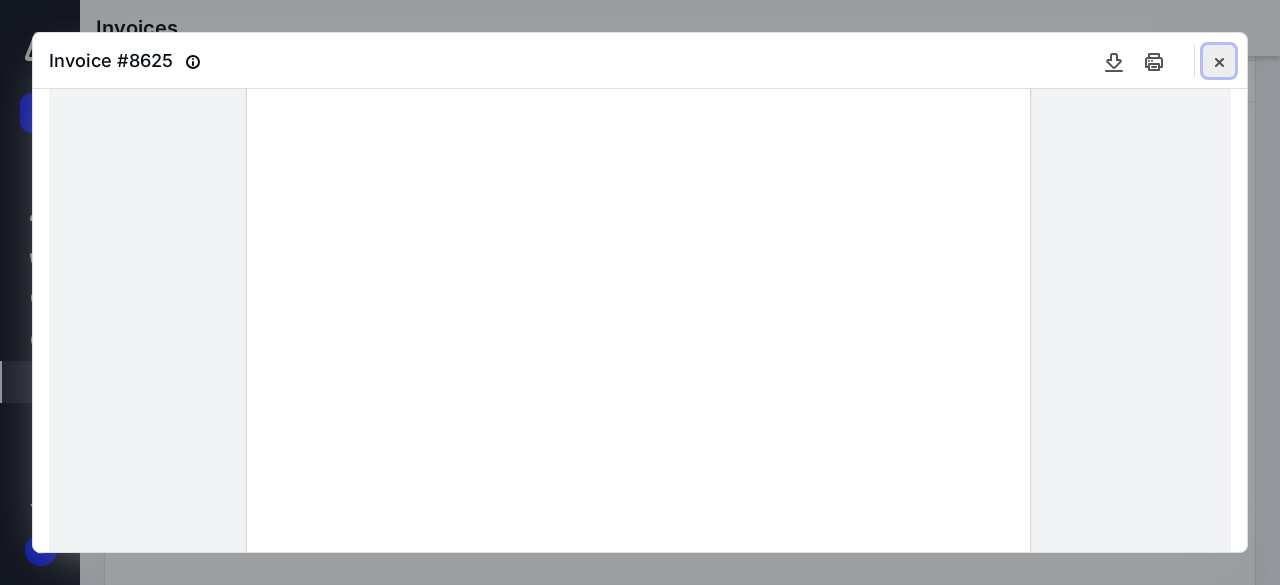 click at bounding box center [1219, 61] 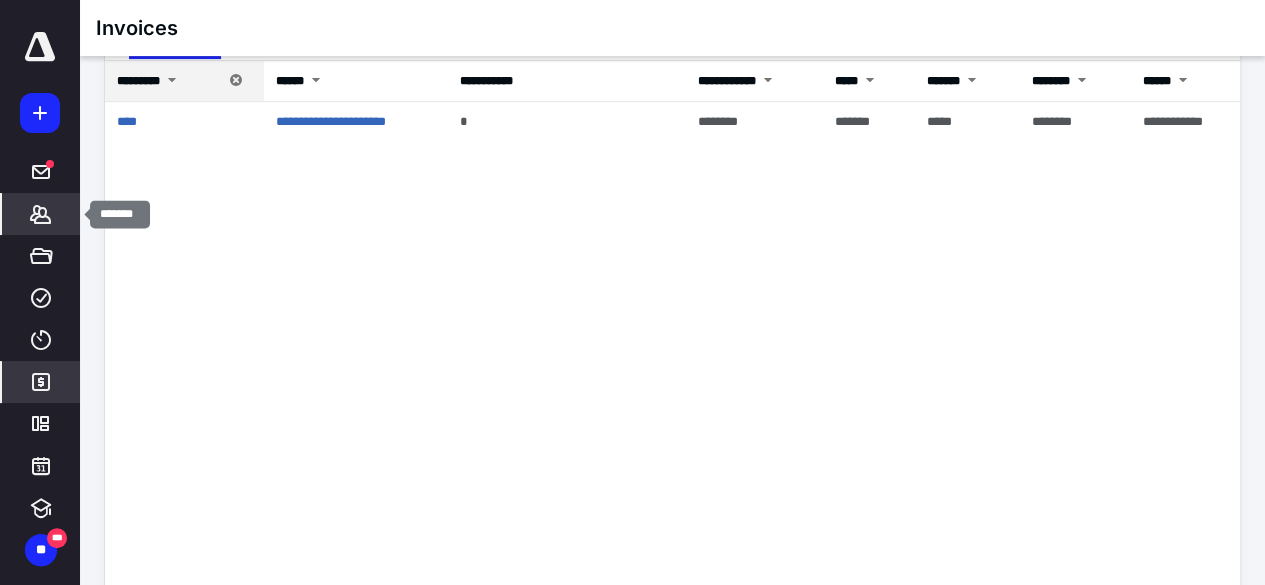 click 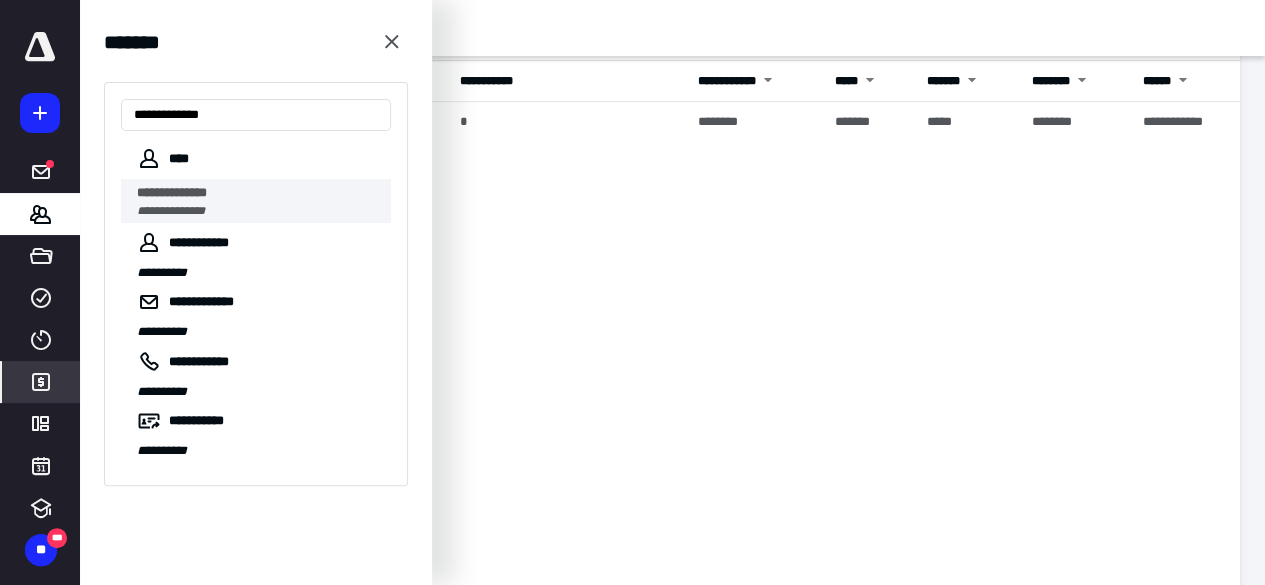 type on "**********" 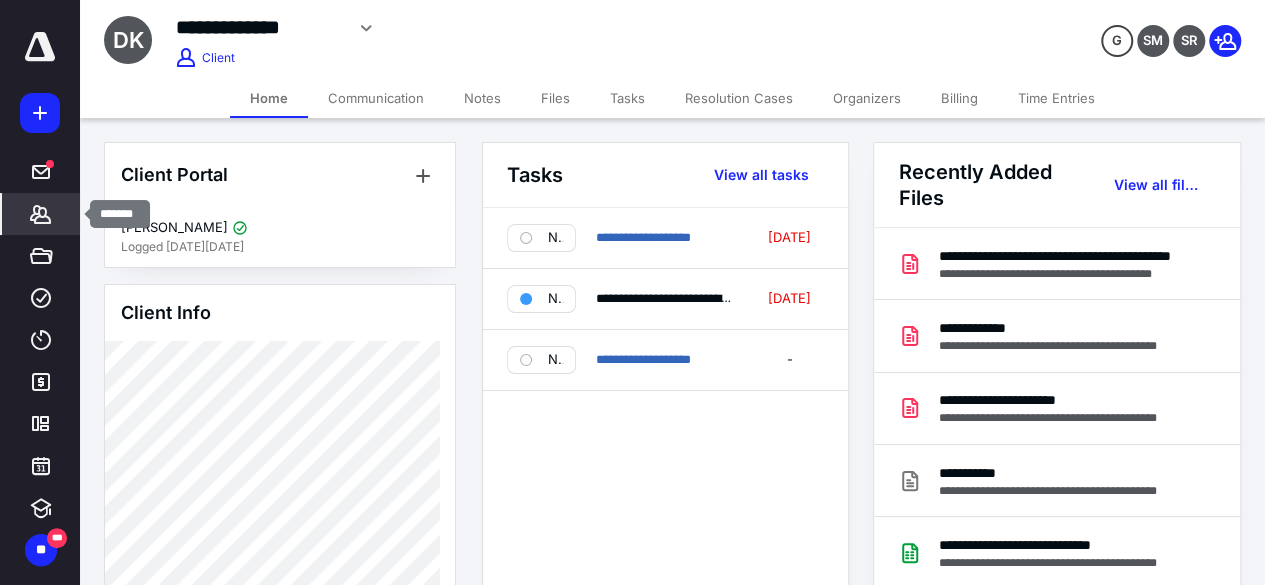 click 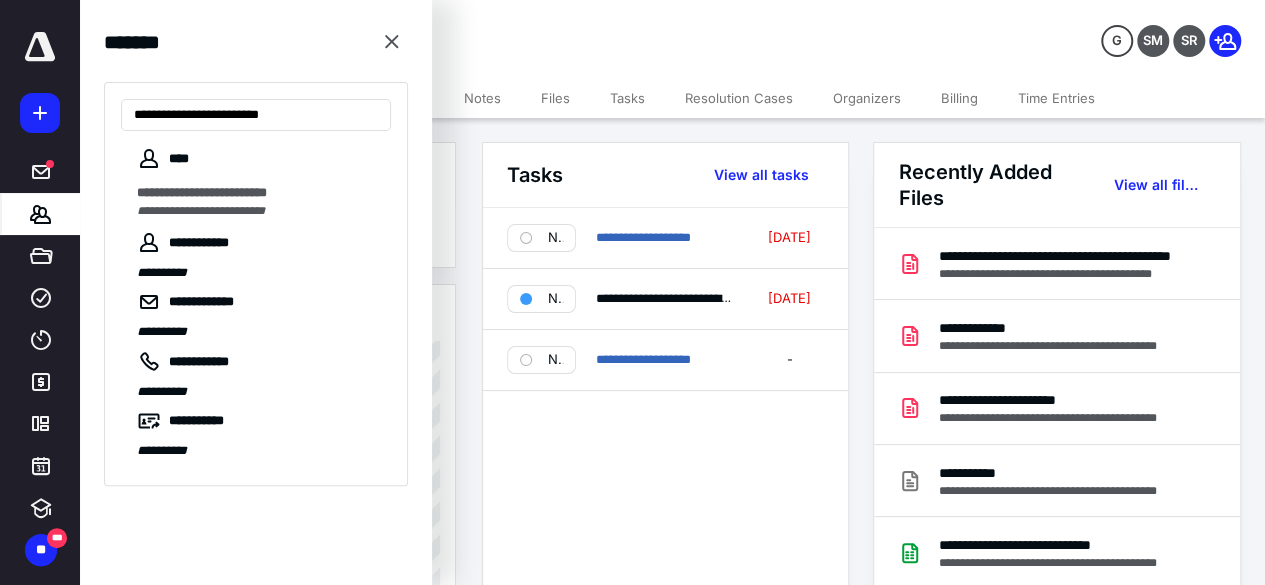 type on "**********" 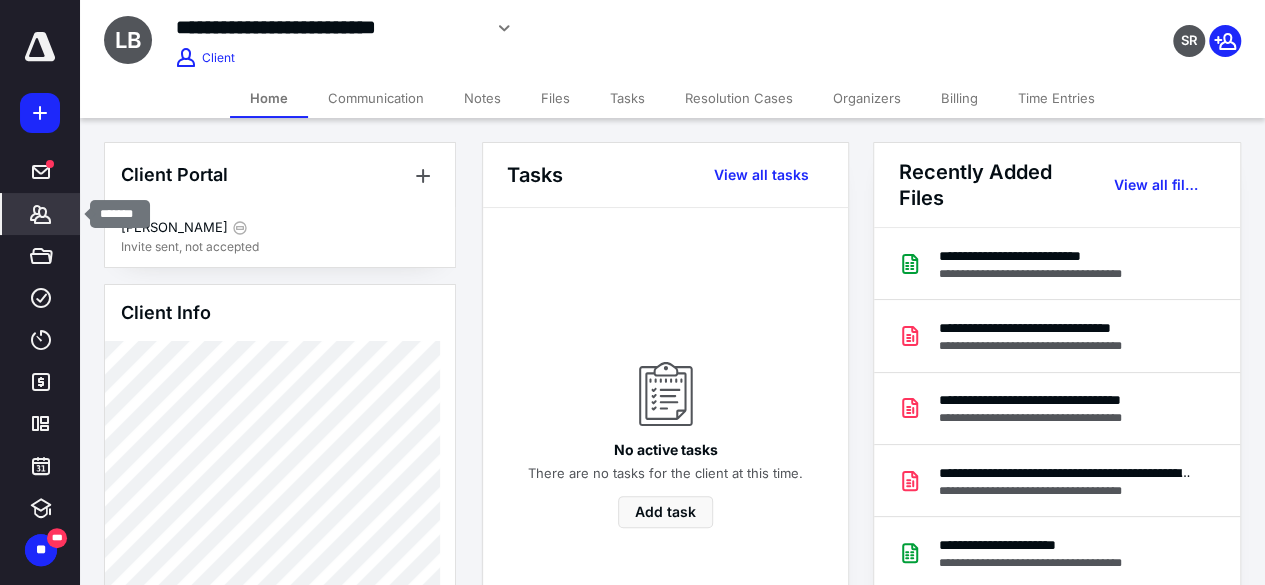 click on "*******" at bounding box center [41, 214] 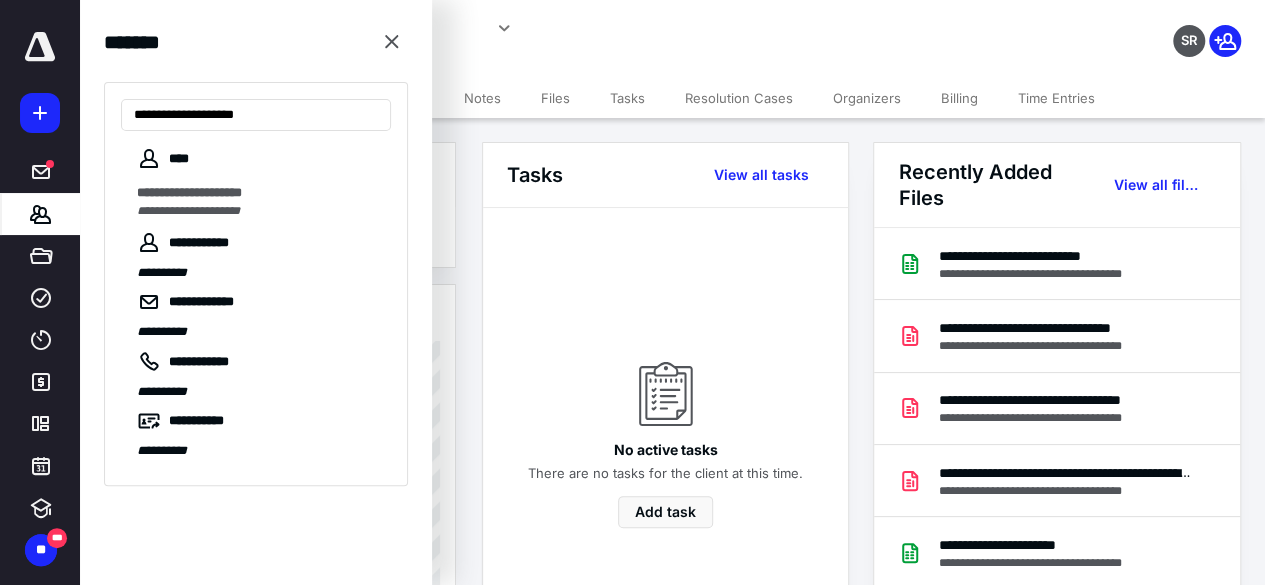type on "**********" 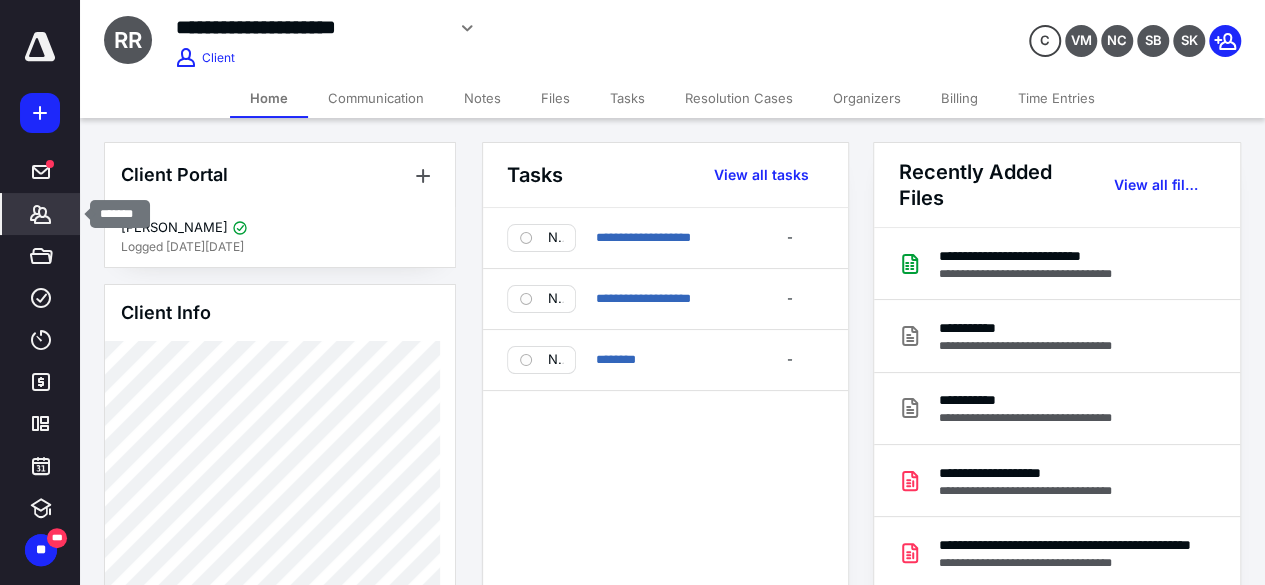 click 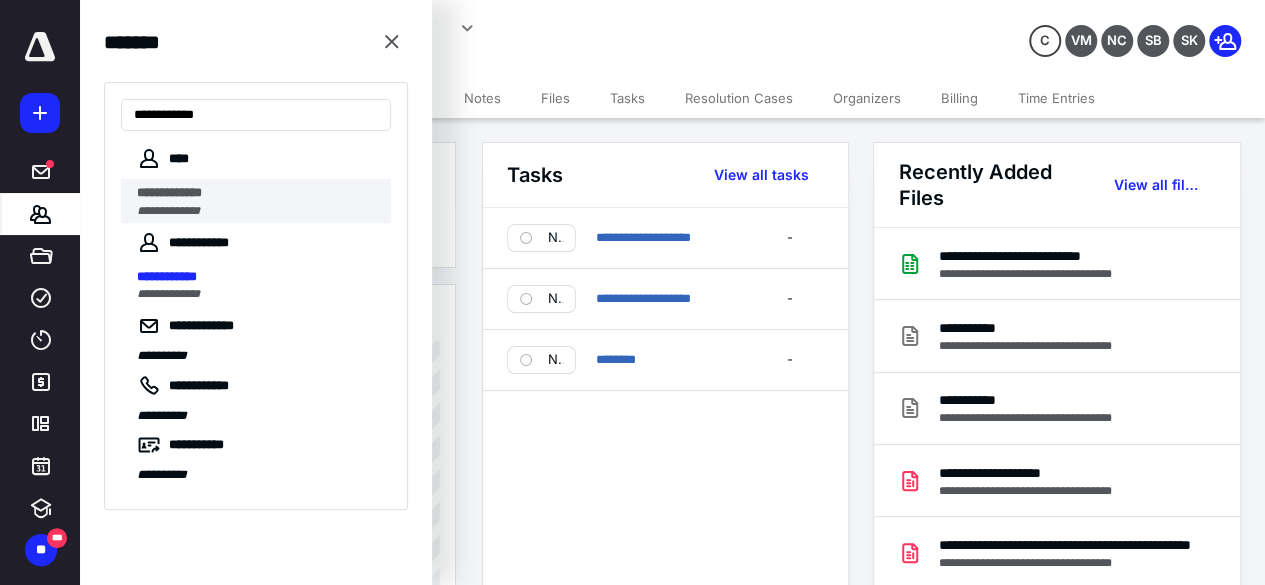 type on "**********" 